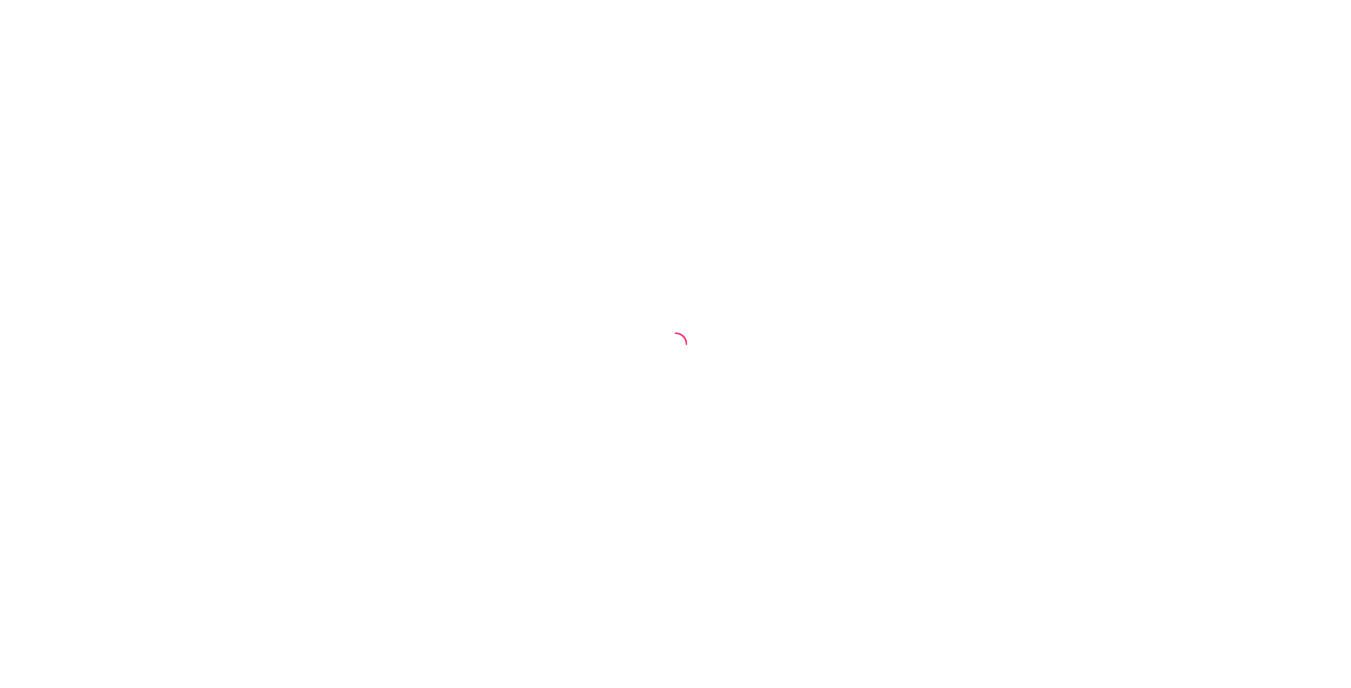 scroll, scrollTop: 0, scrollLeft: 0, axis: both 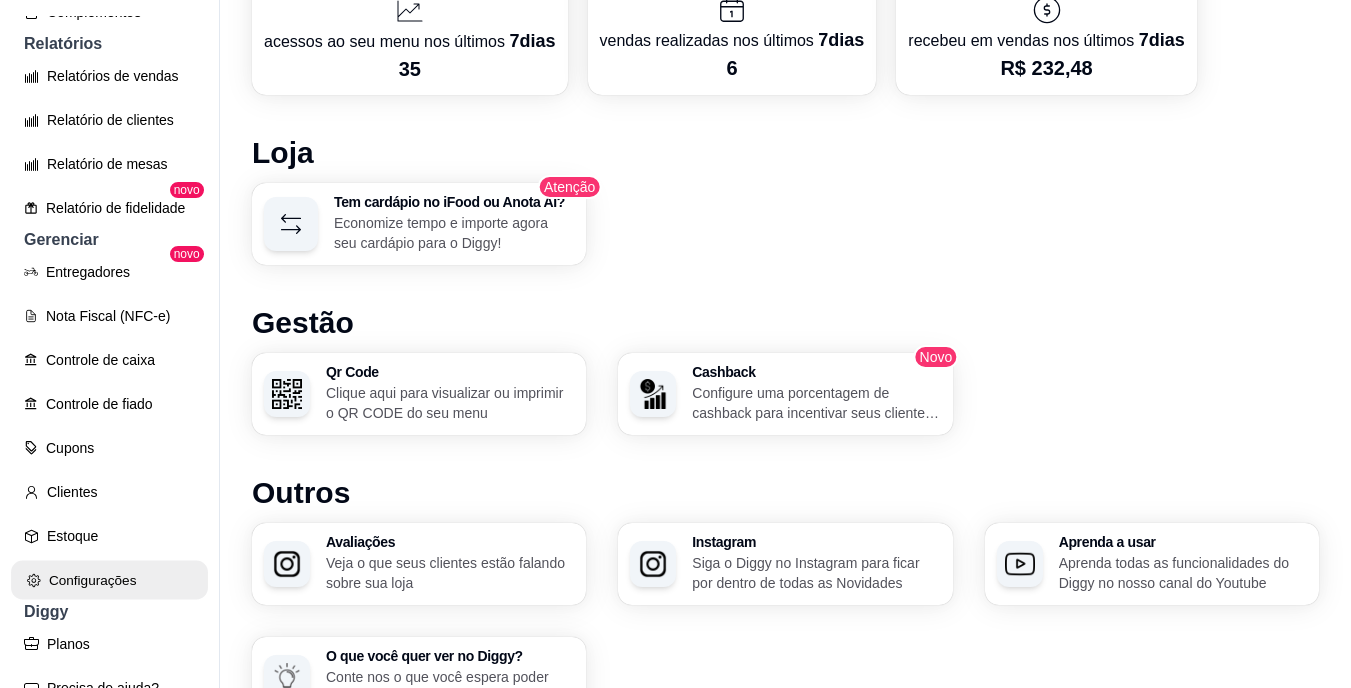 click on "Configurações" at bounding box center (109, 580) 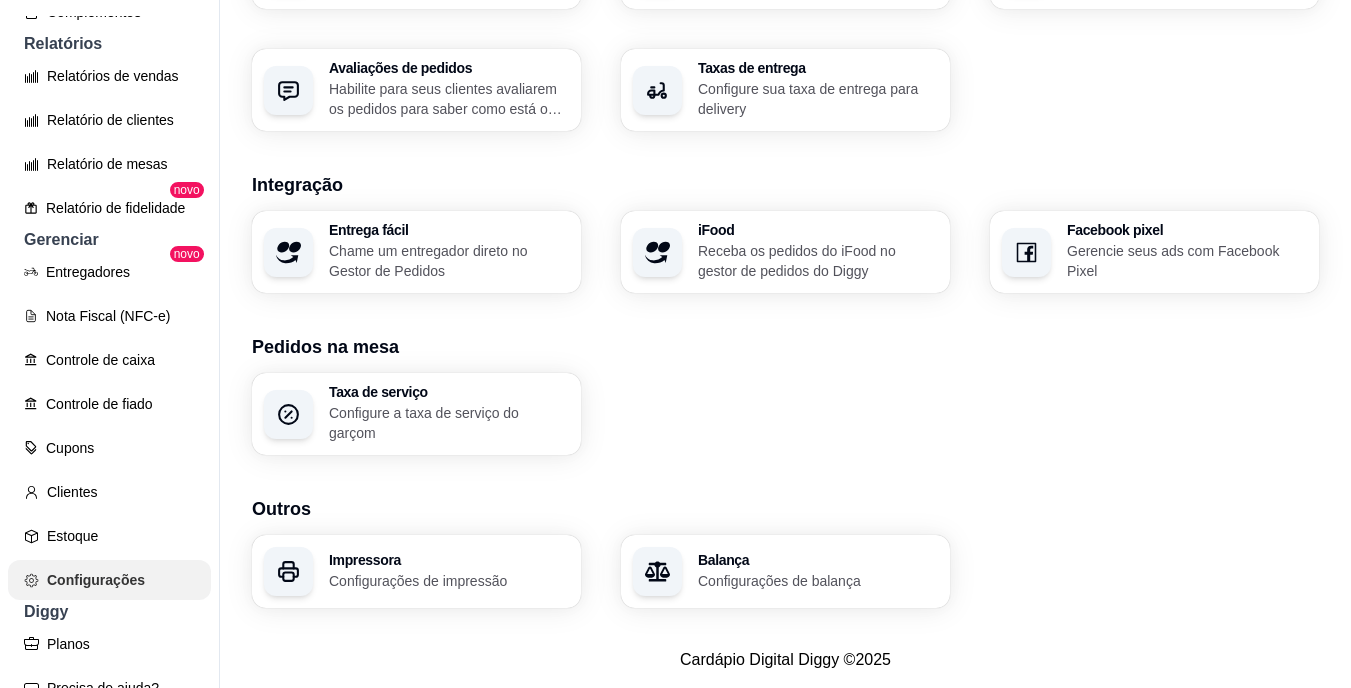 scroll, scrollTop: 0, scrollLeft: 0, axis: both 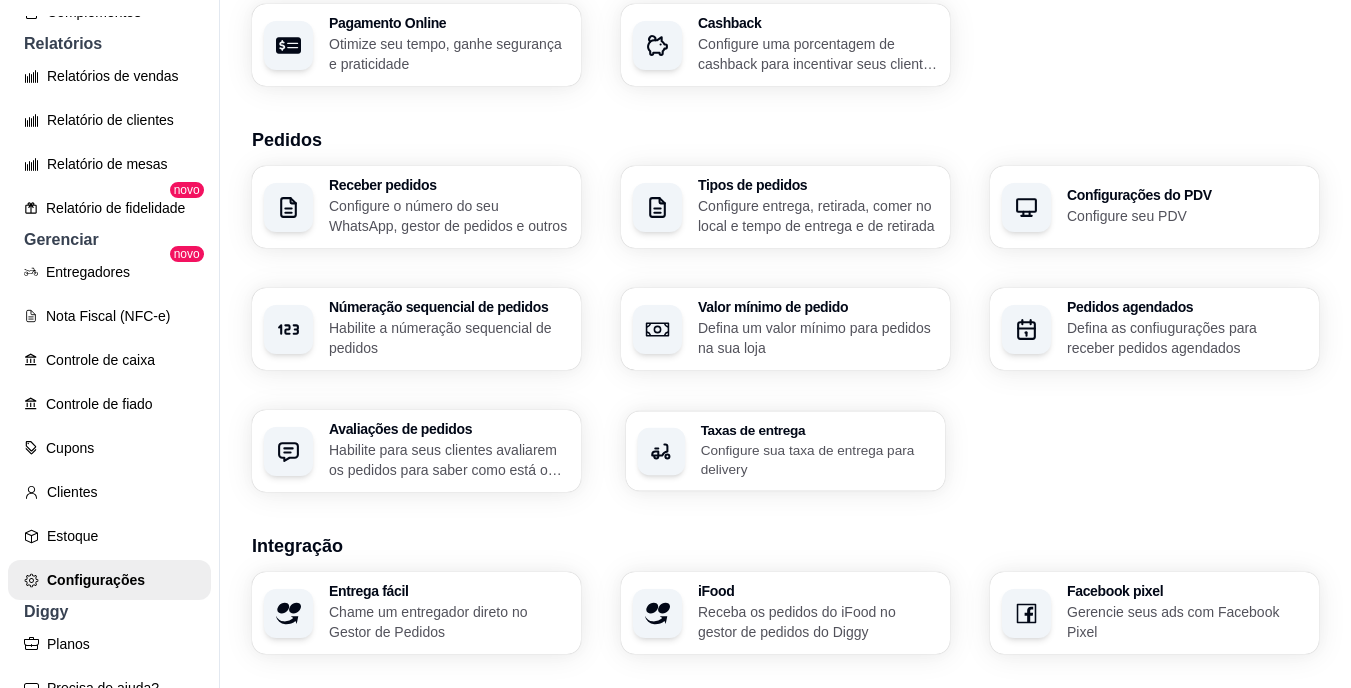 click on "Configure sua taxa de entrega para delivery" at bounding box center (817, 459) 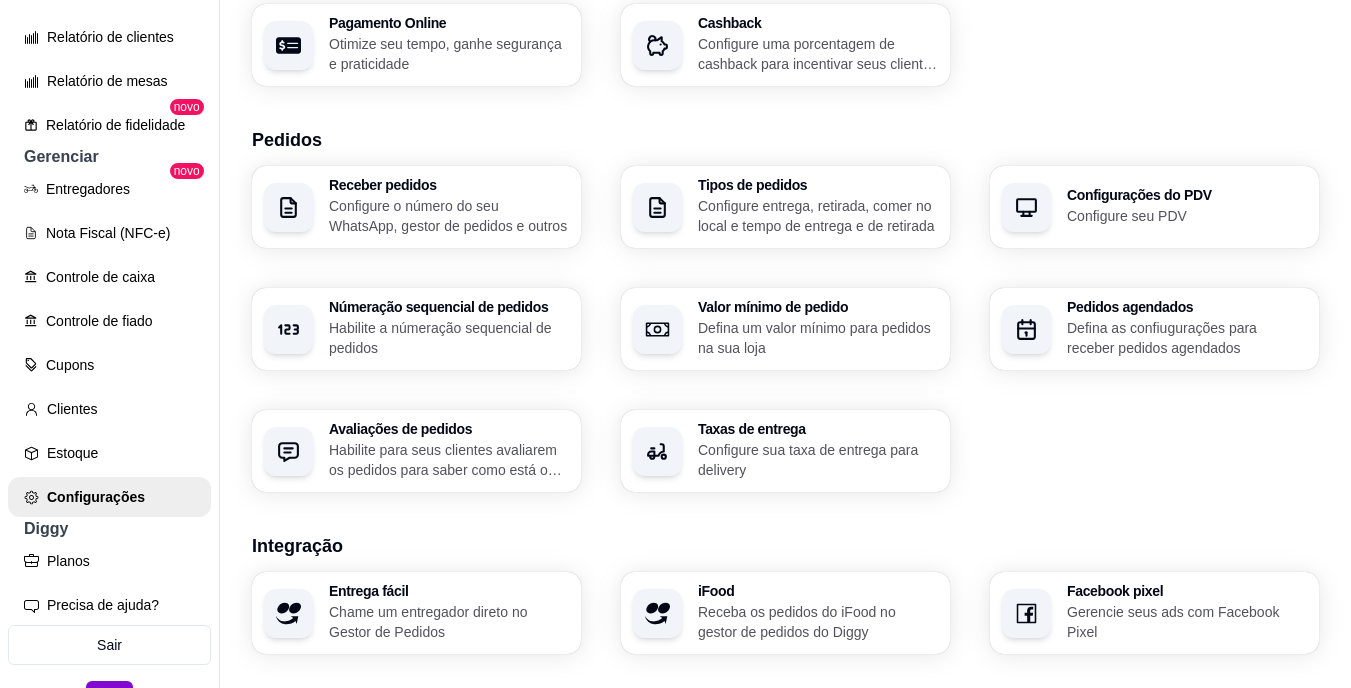 scroll, scrollTop: 721, scrollLeft: 0, axis: vertical 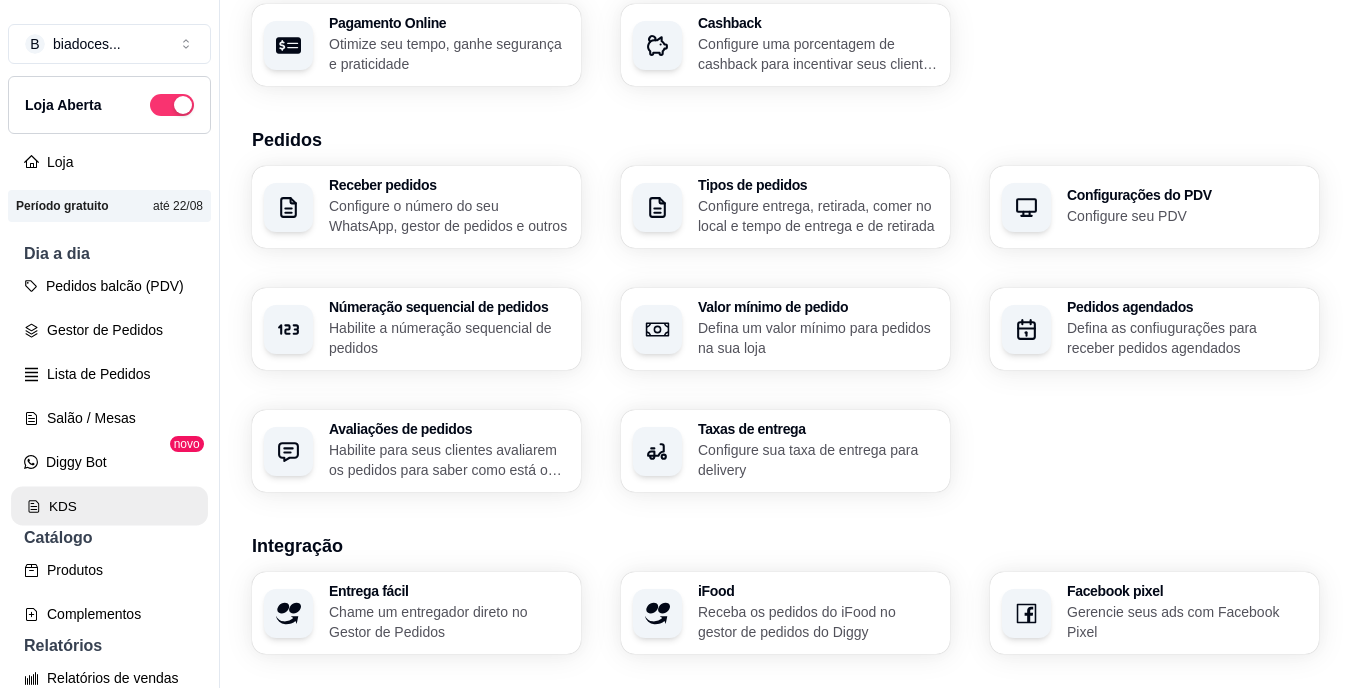 click on "KDS" at bounding box center (109, 506) 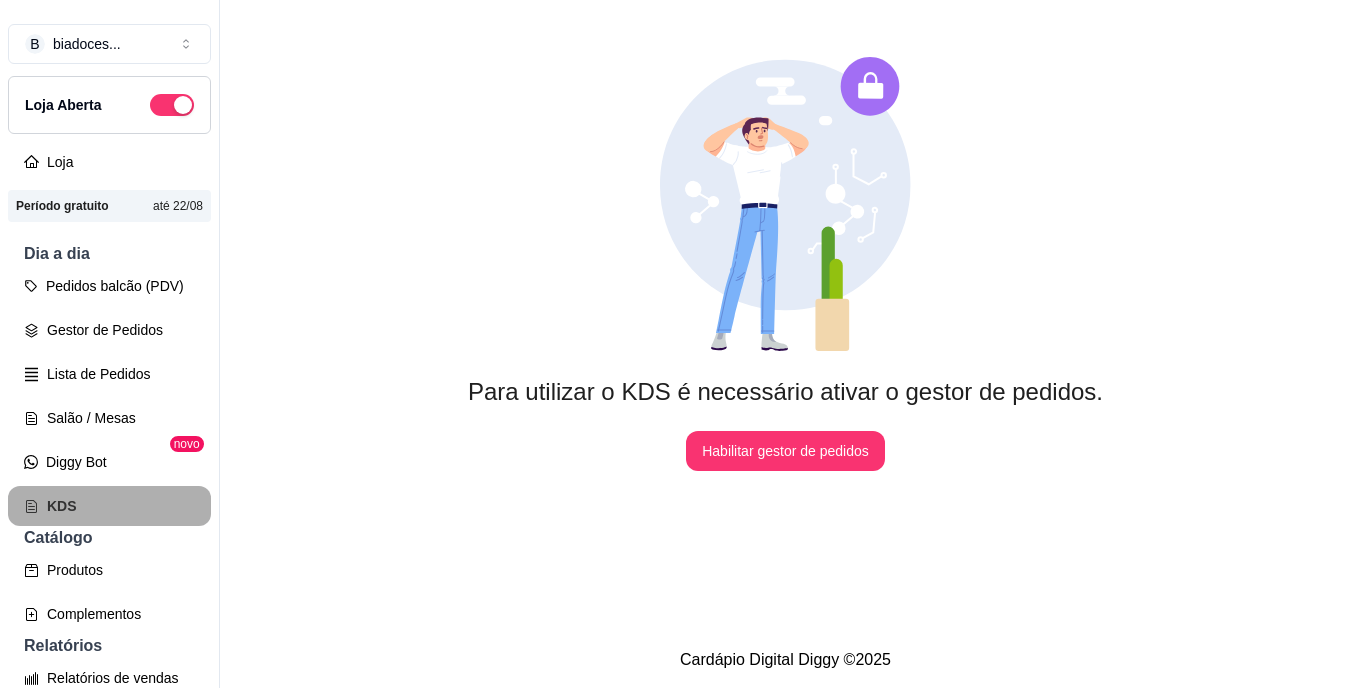 scroll, scrollTop: 0, scrollLeft: 0, axis: both 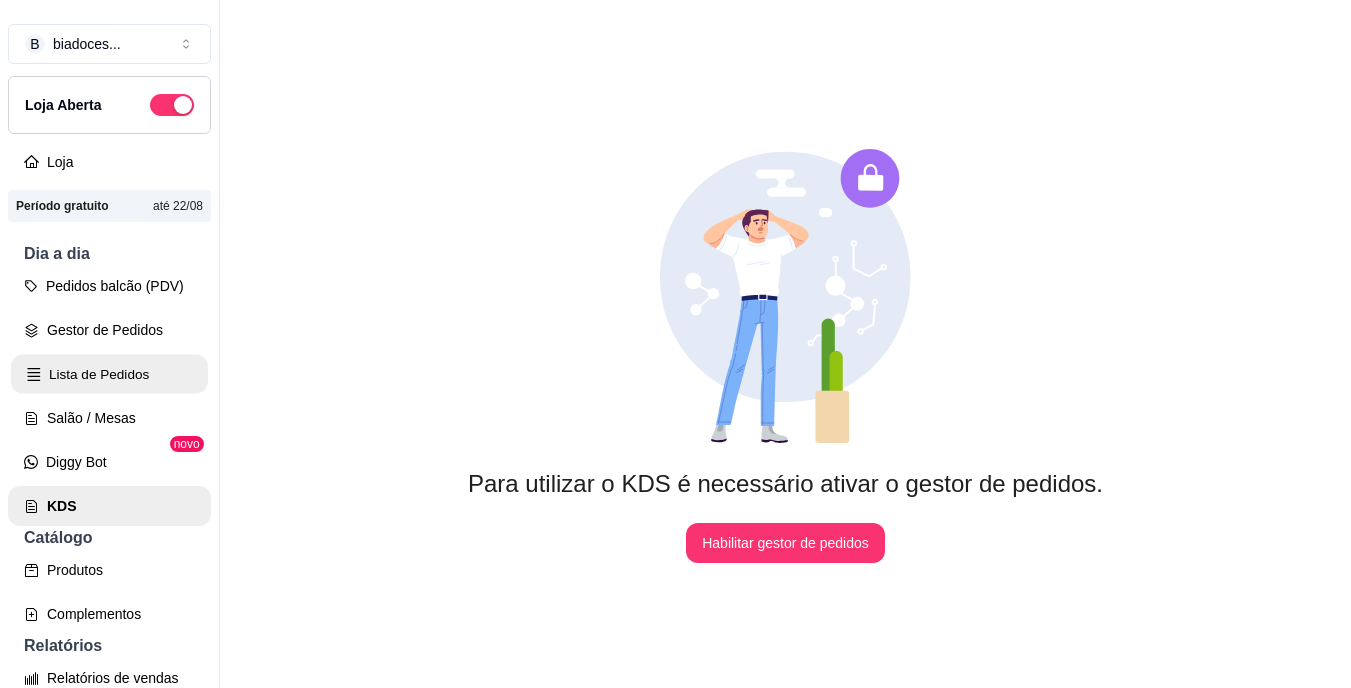 click on "Lista de Pedidos" at bounding box center [109, 374] 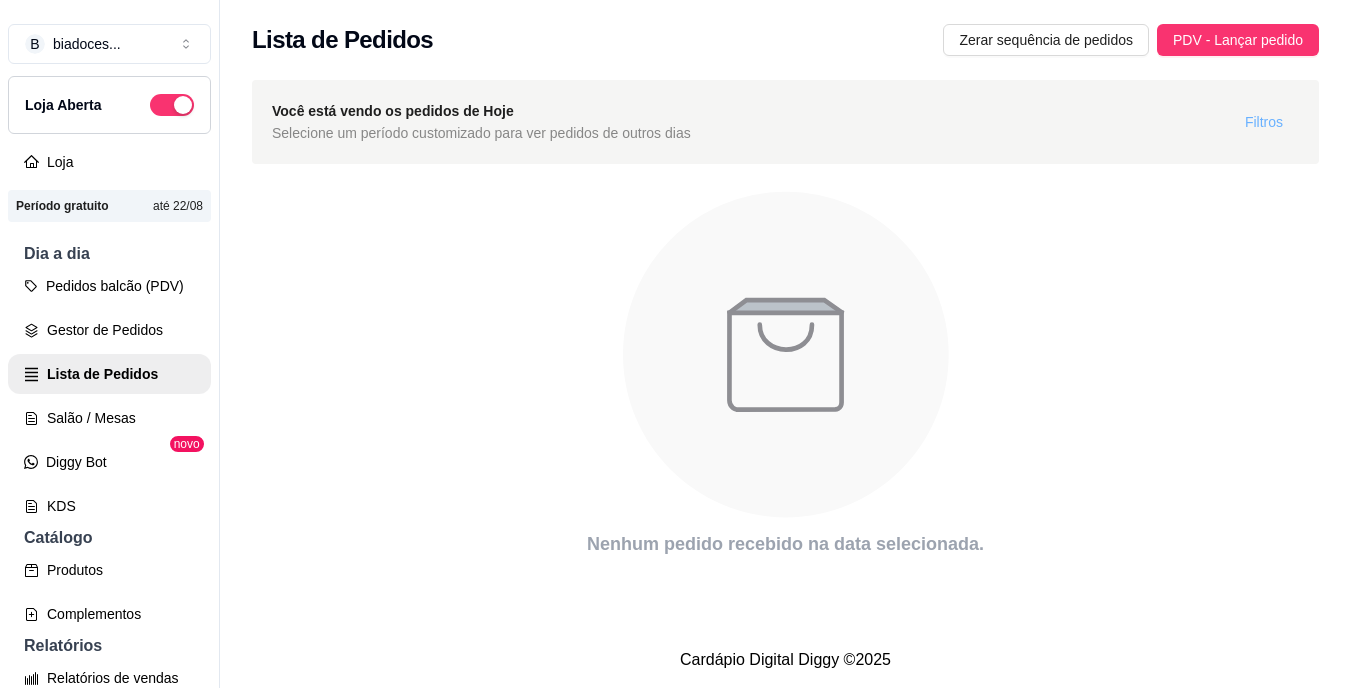 click on "Filtros" at bounding box center (1264, 122) 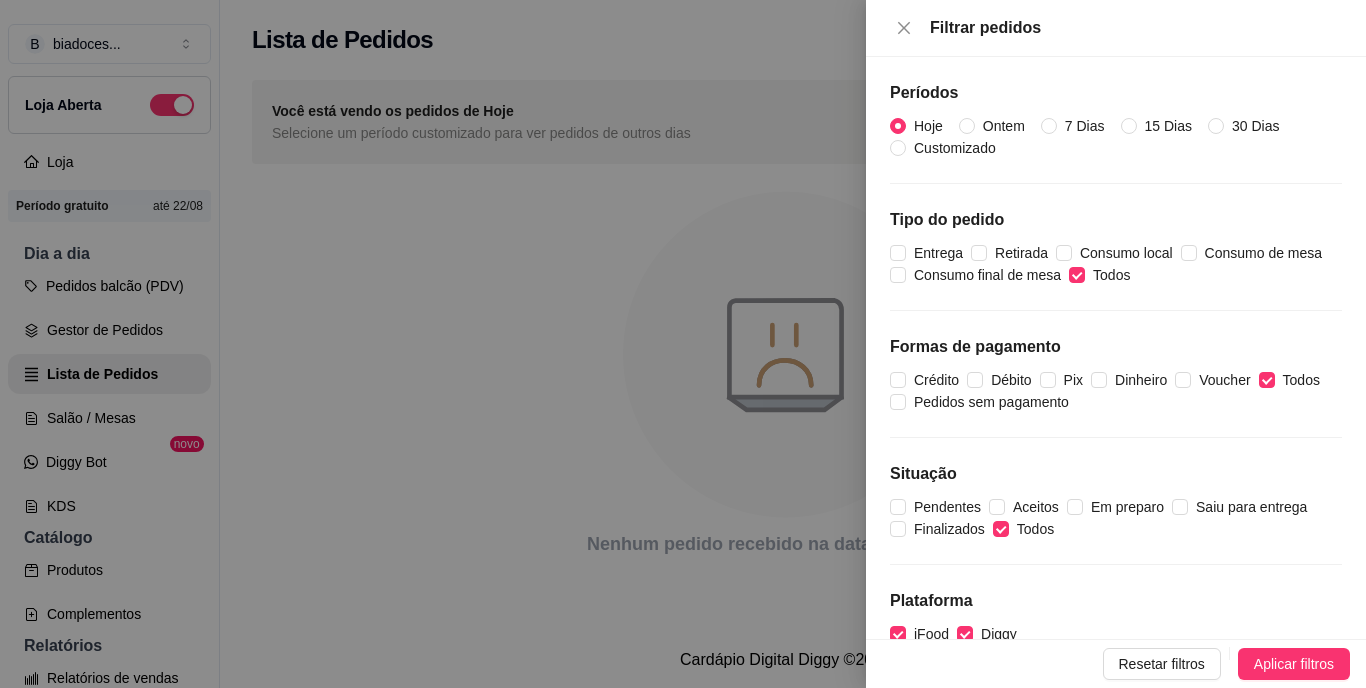 click on "Hoje Ontem 7 Dias 15 Dias 30 Dias Customizado" at bounding box center [1116, 137] 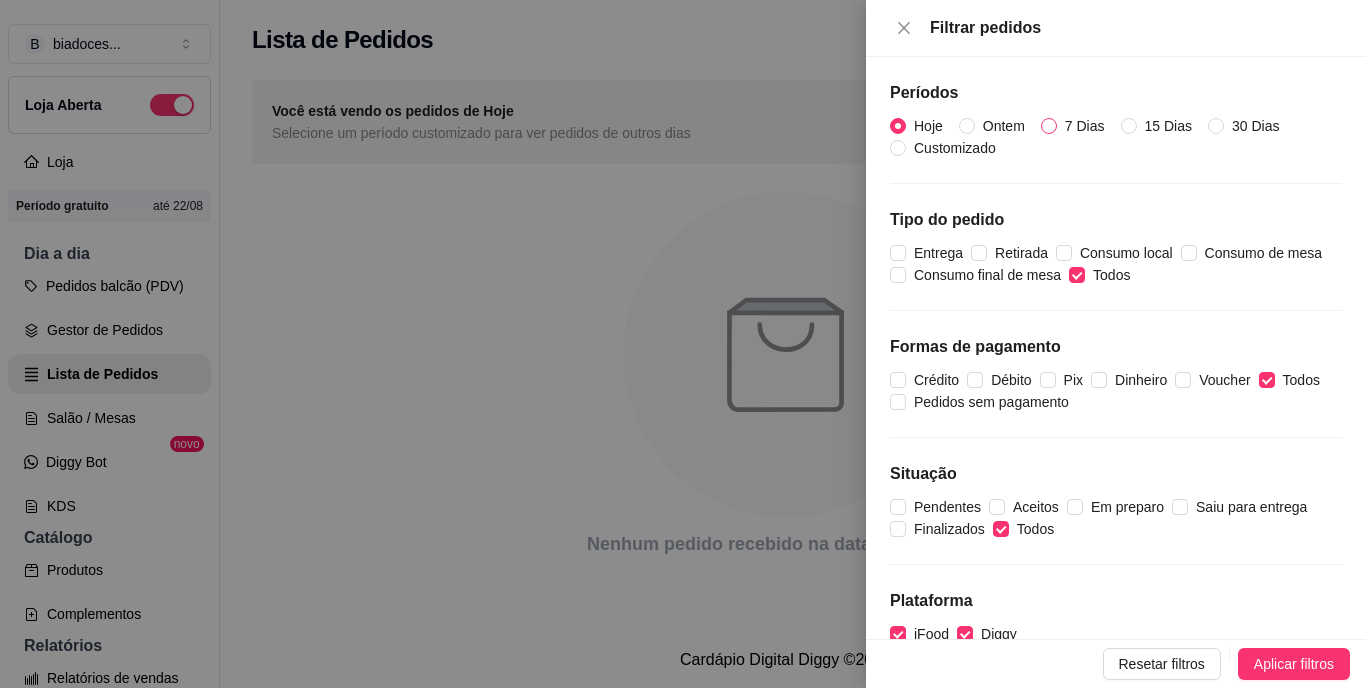 click on "7 Dias" at bounding box center (1049, 126) 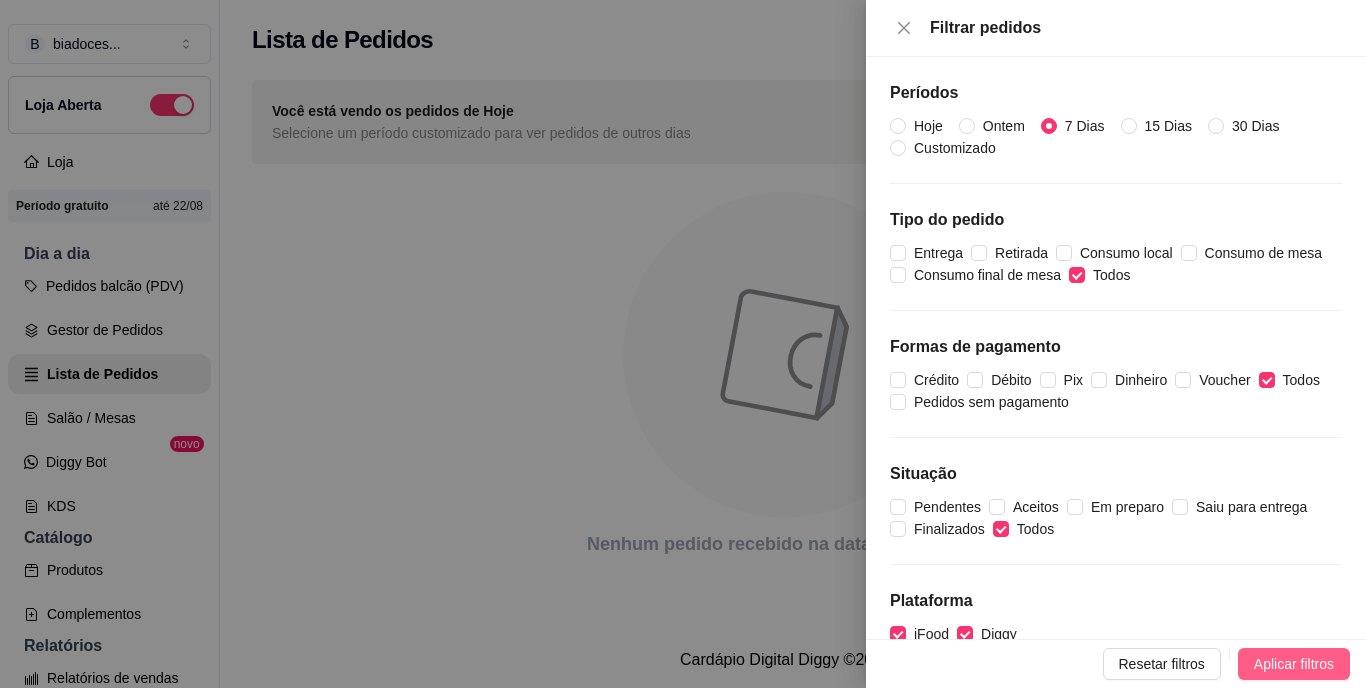 click on "Aplicar filtros" at bounding box center (1294, 664) 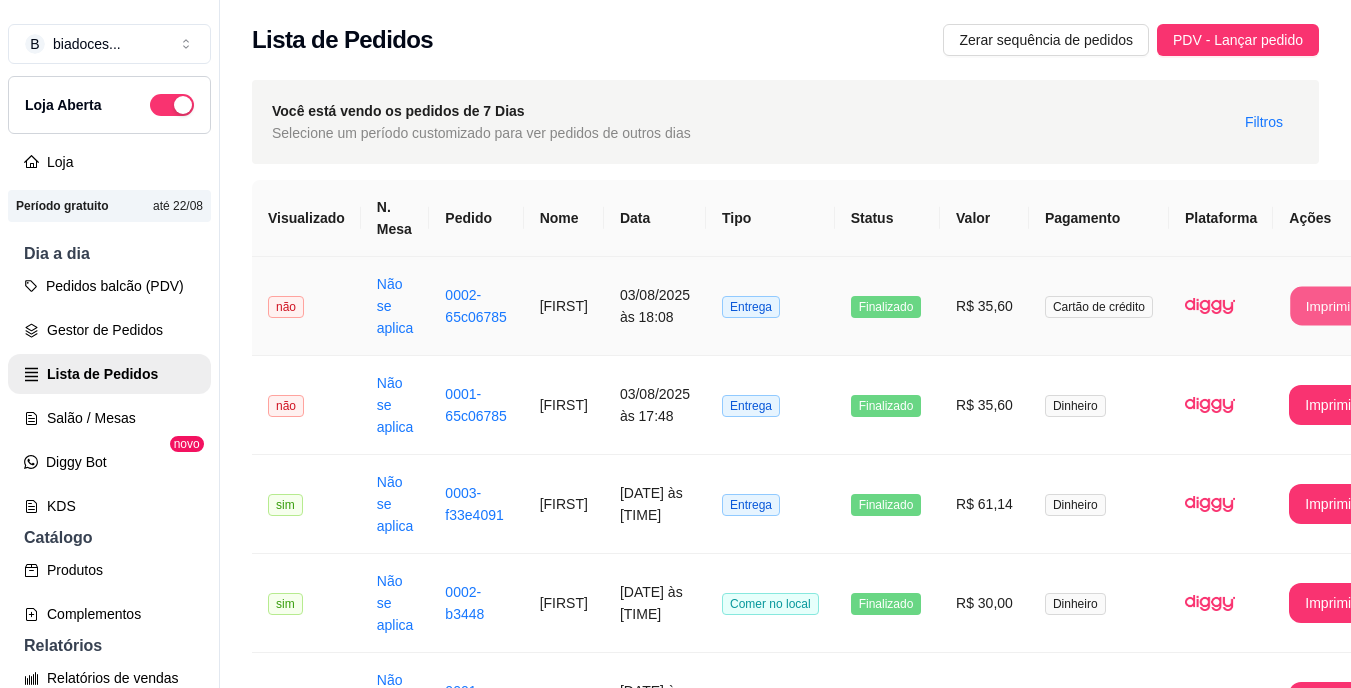 click on "Imprimir" at bounding box center (1331, 306) 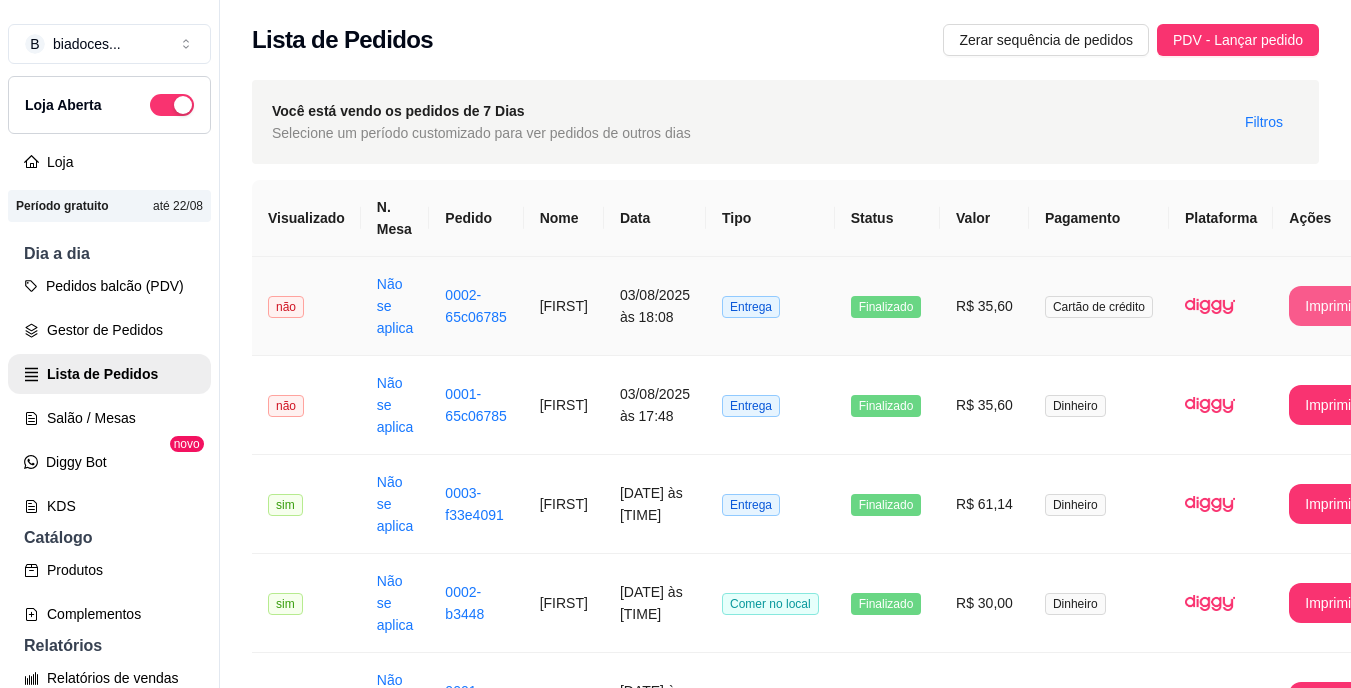 scroll, scrollTop: 0, scrollLeft: 0, axis: both 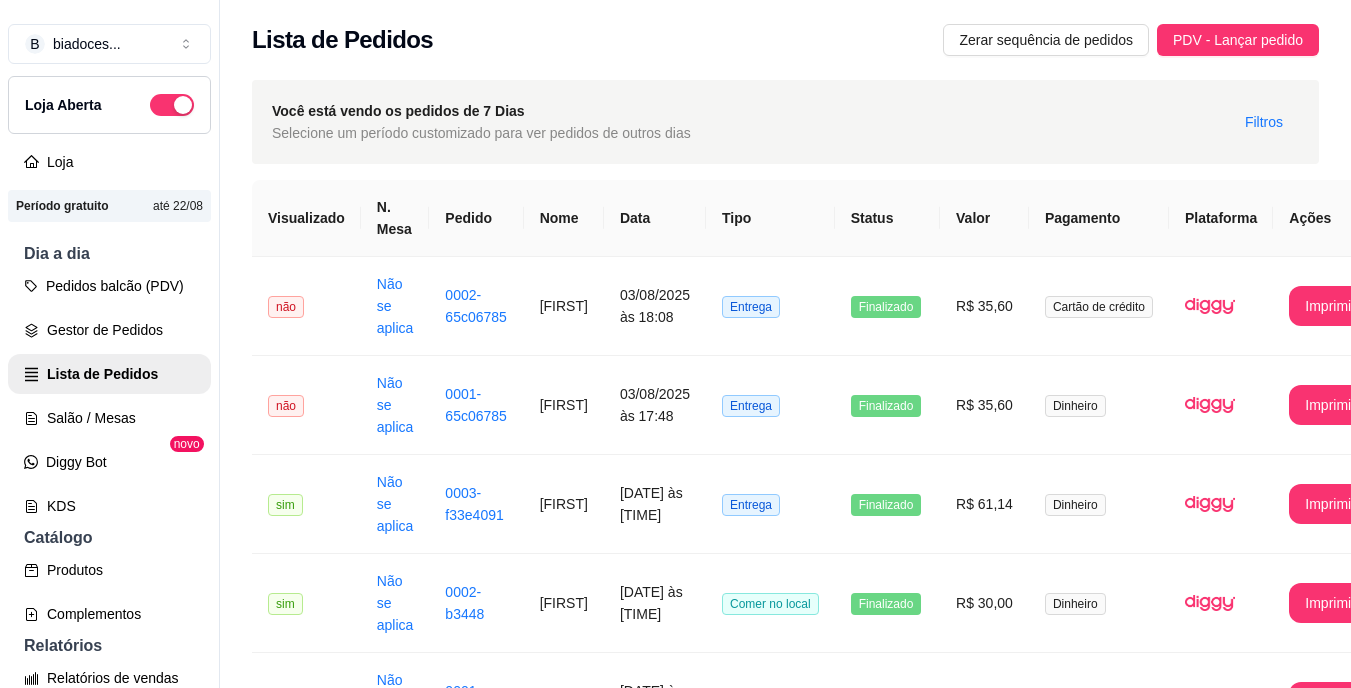 click on "Catálogo" at bounding box center (109, 538) 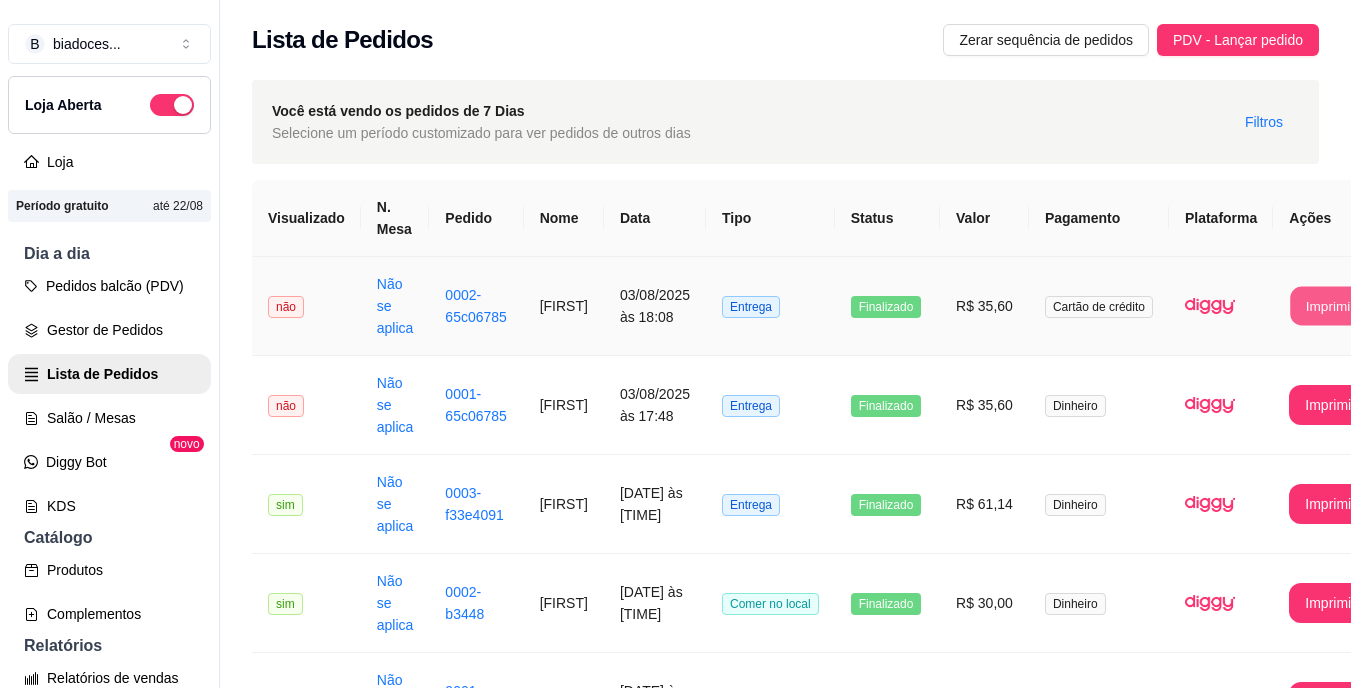 click on "Imprimir" at bounding box center [1331, 306] 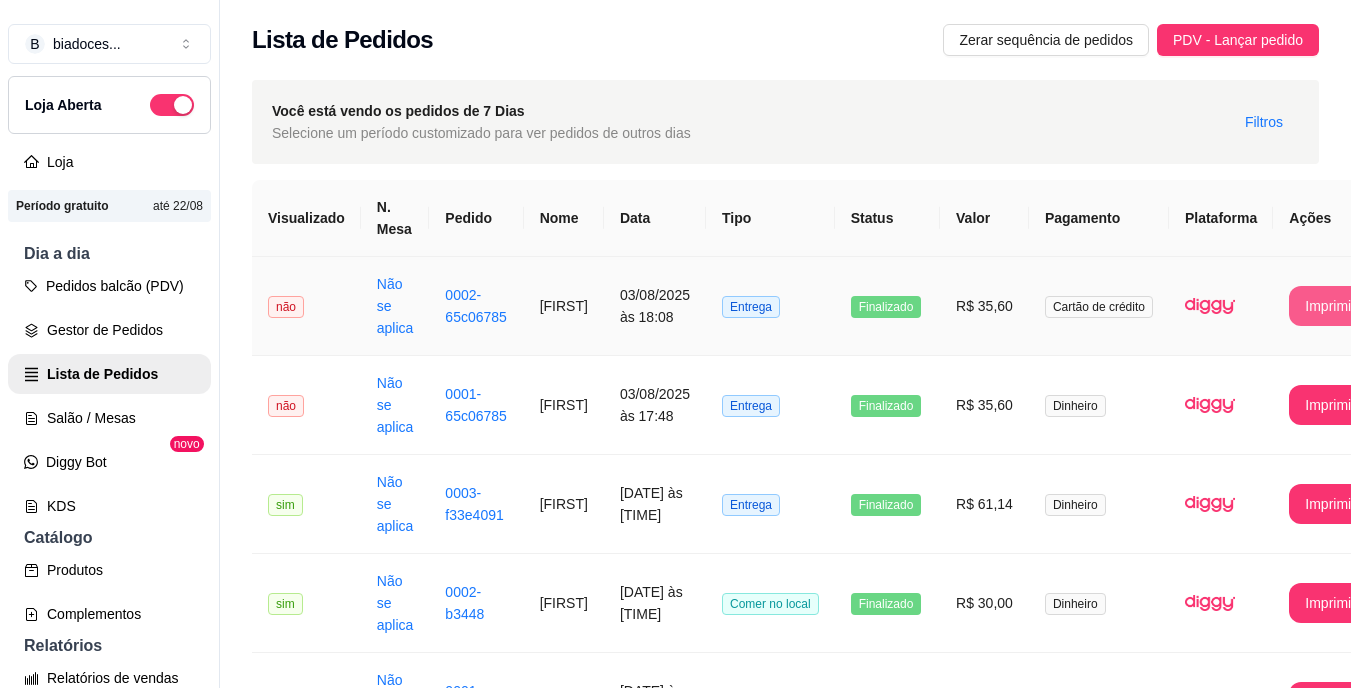scroll, scrollTop: 0, scrollLeft: 0, axis: both 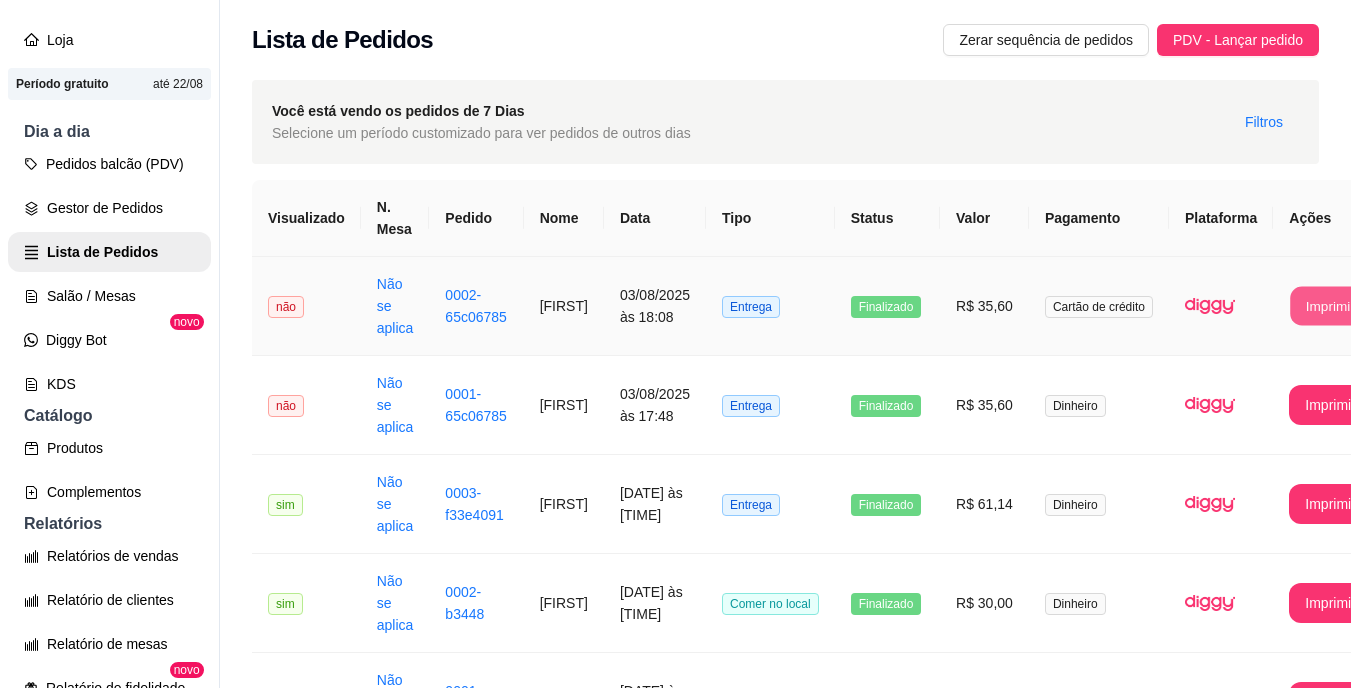 click on "Imprimir" at bounding box center (1331, 306) 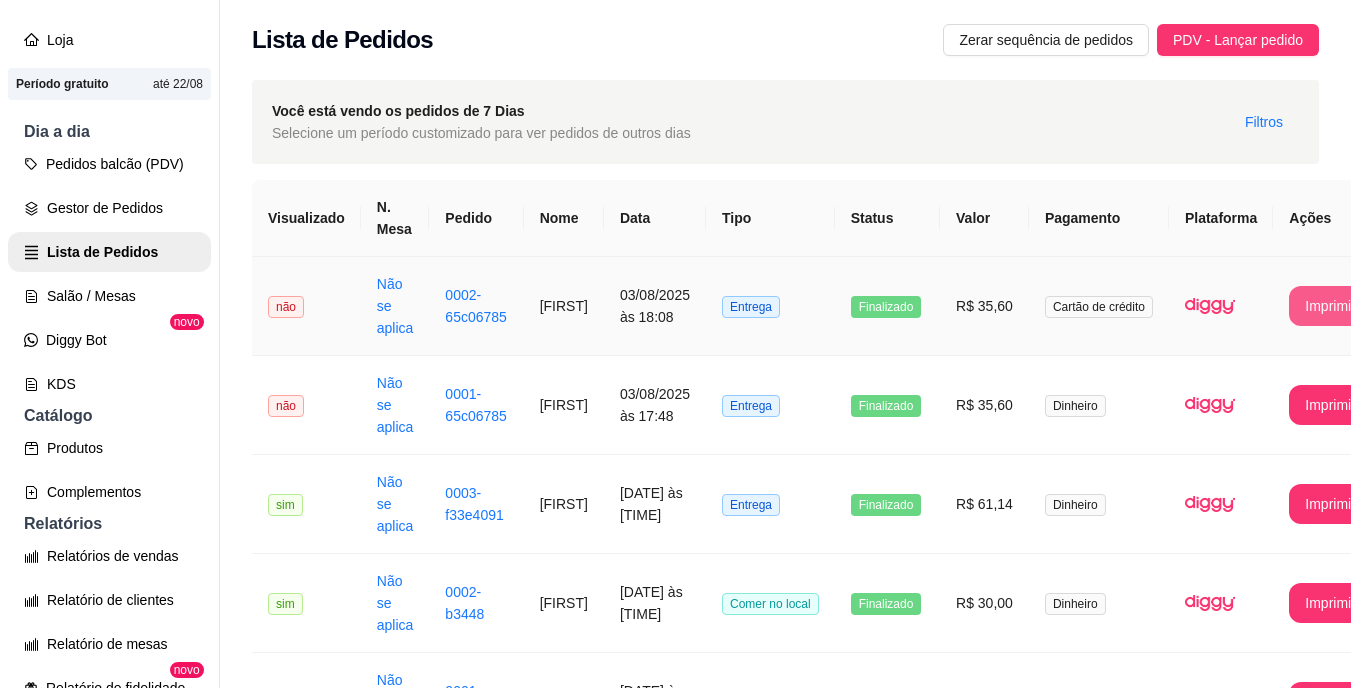 scroll, scrollTop: 0, scrollLeft: 0, axis: both 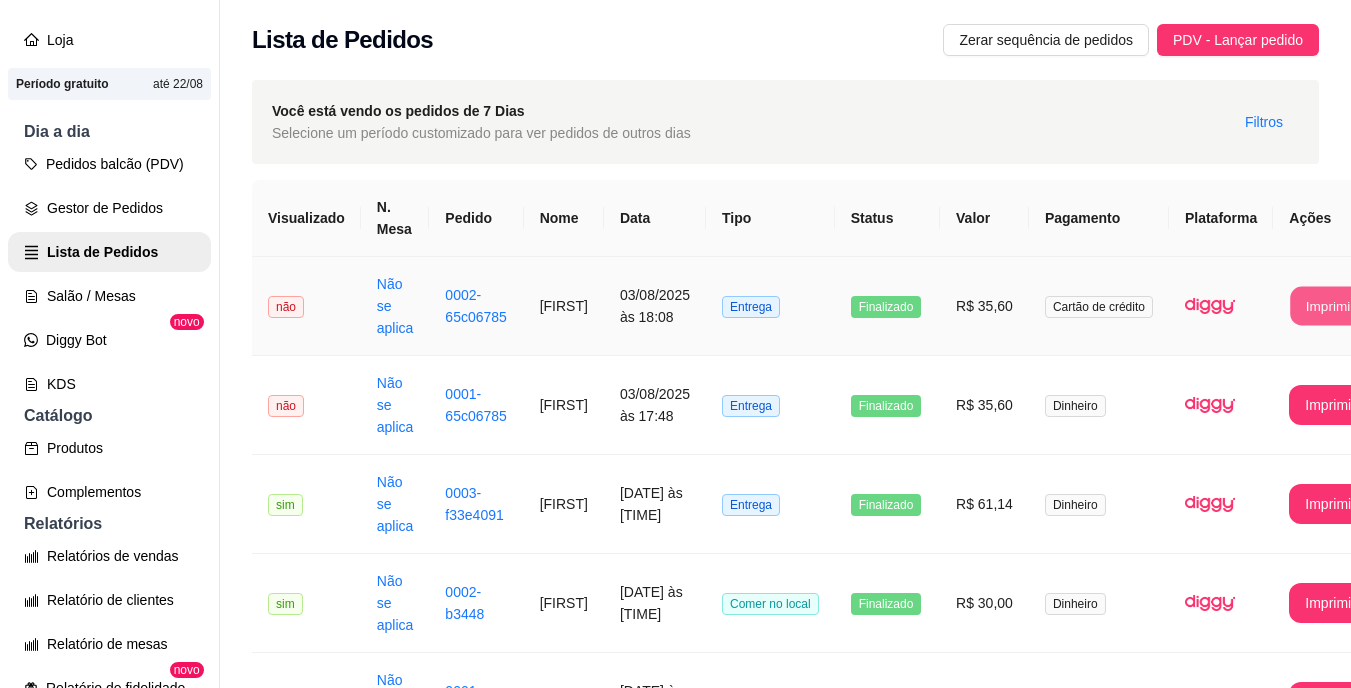 click on "Imprimir" at bounding box center (1331, 306) 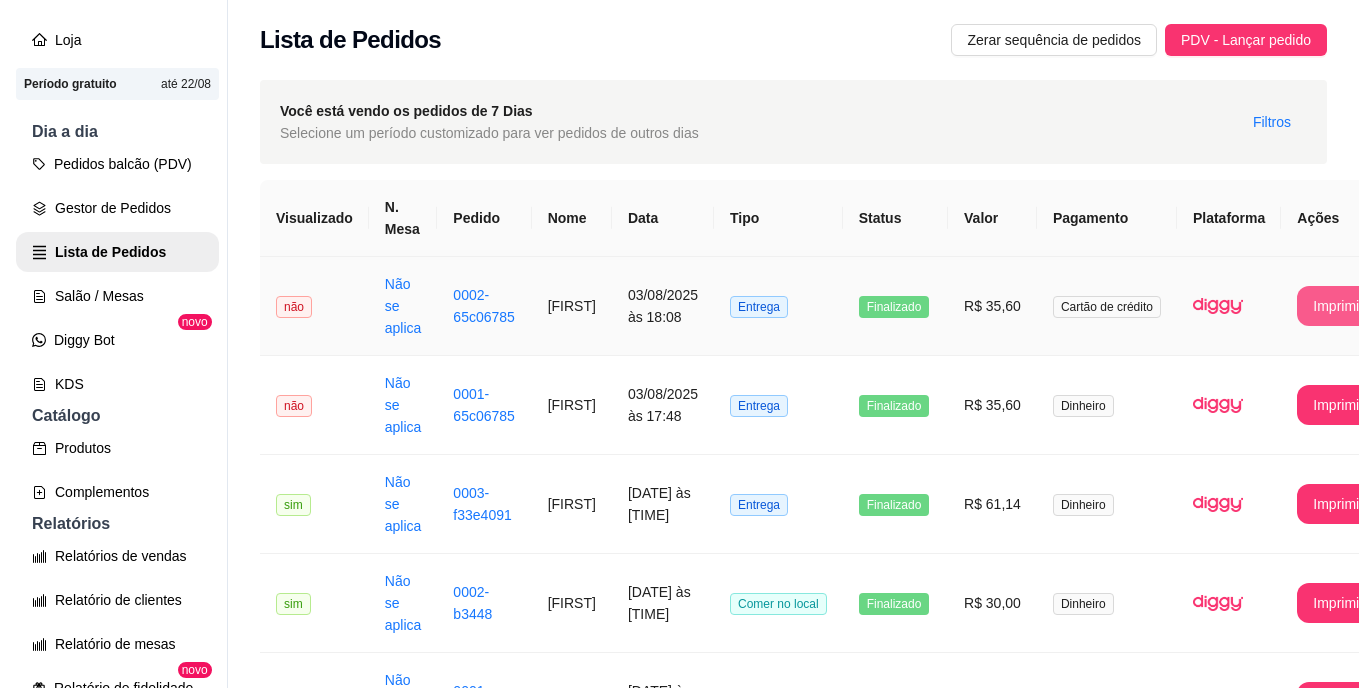 scroll, scrollTop: 0, scrollLeft: 0, axis: both 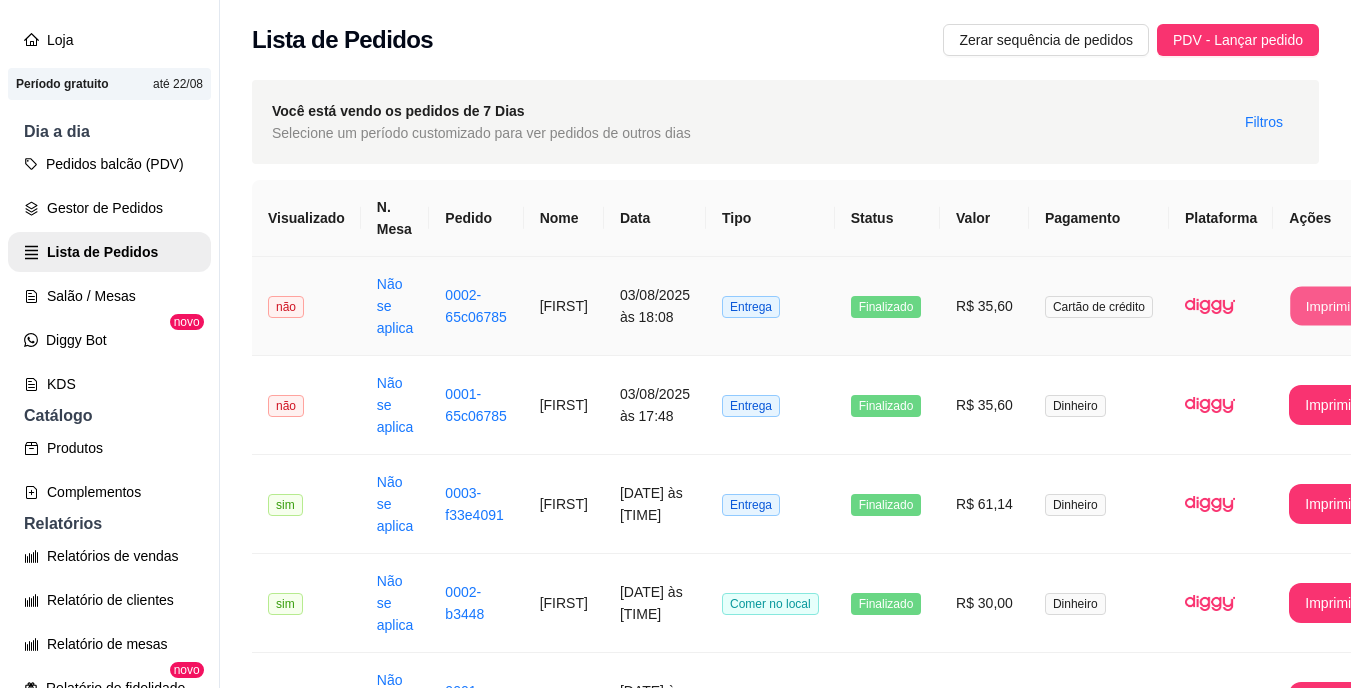 click on "Imprimir" at bounding box center (1331, 306) 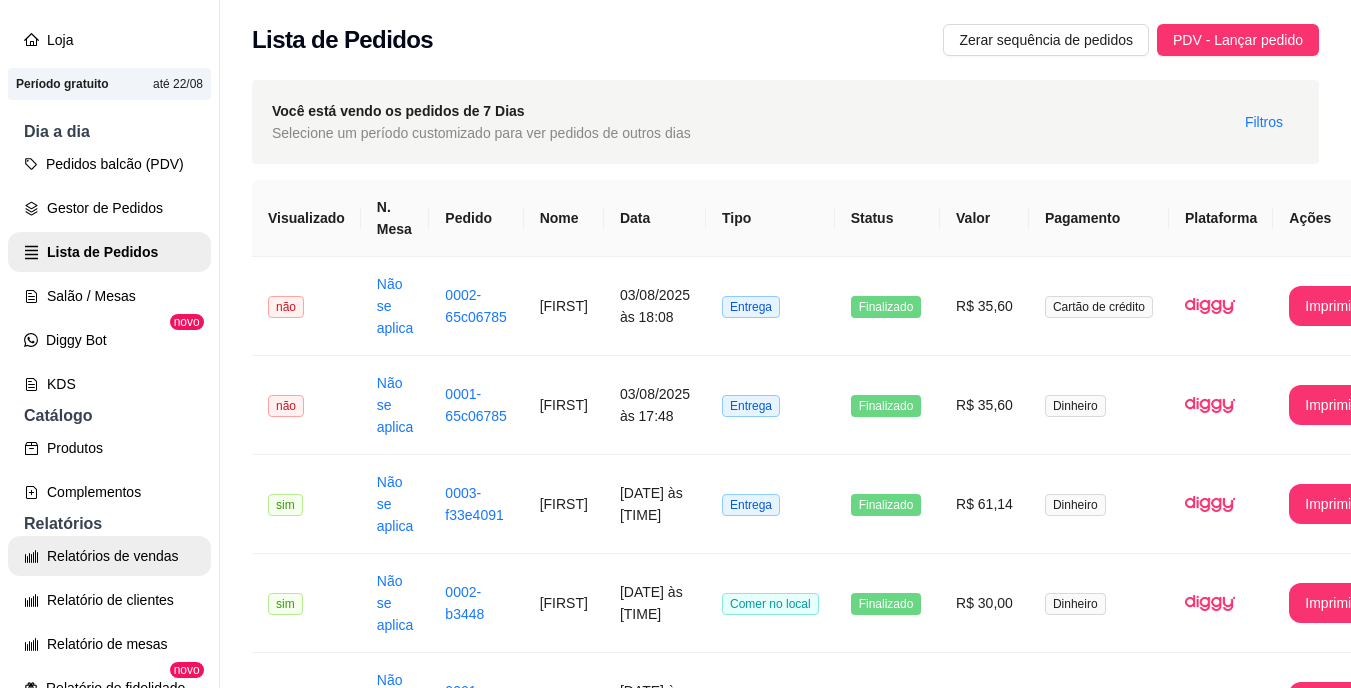 click on "Relatórios de vendas" at bounding box center [109, 556] 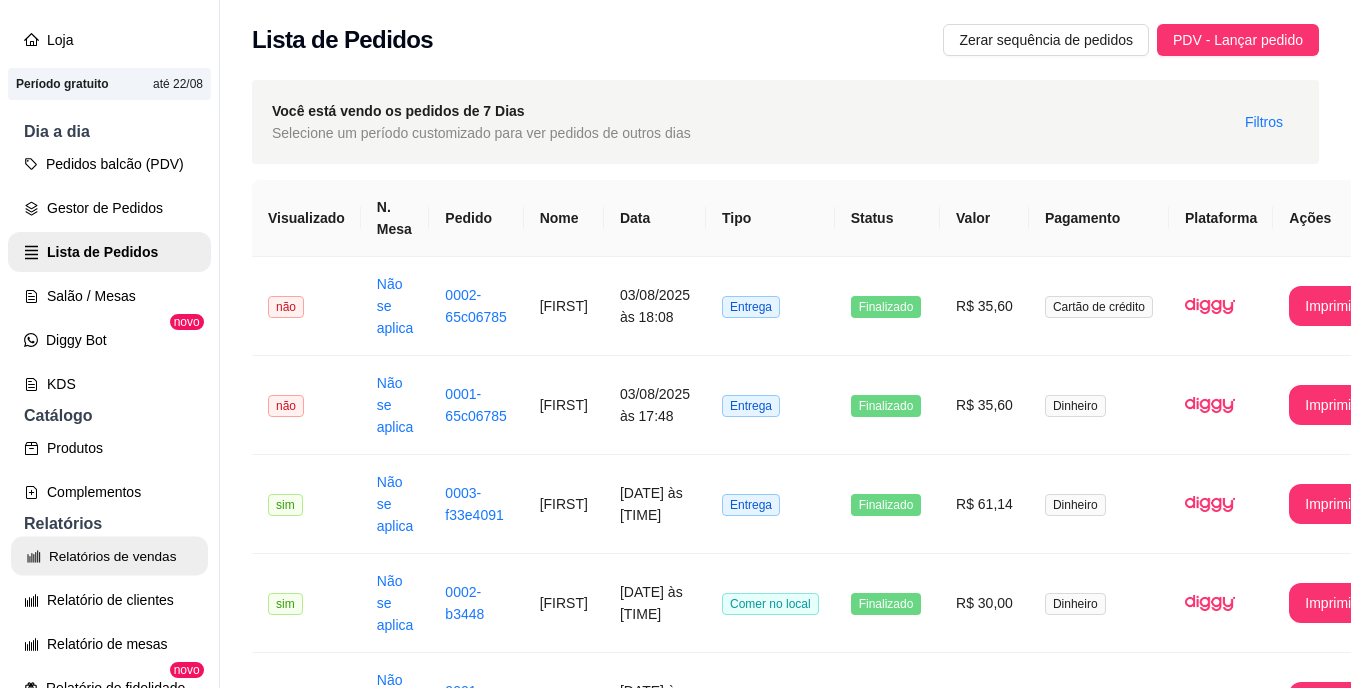 click on "Relatórios de vendas" at bounding box center (109, 556) 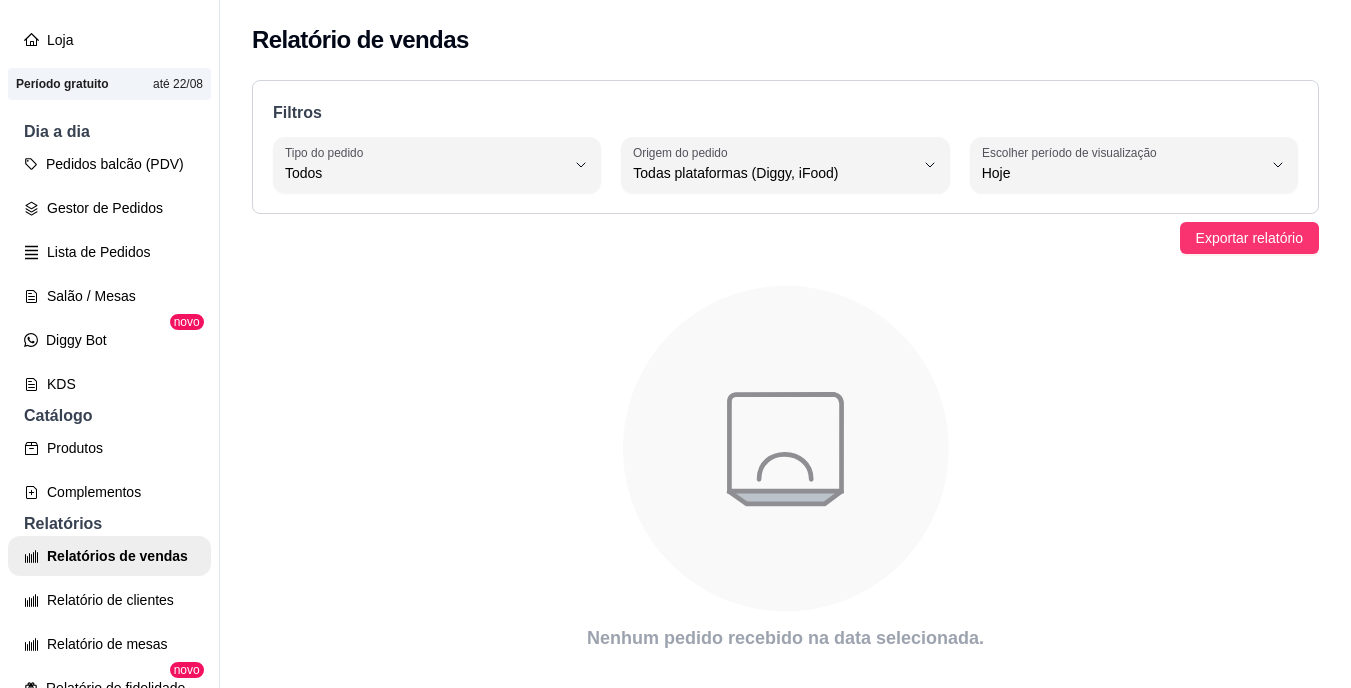 click 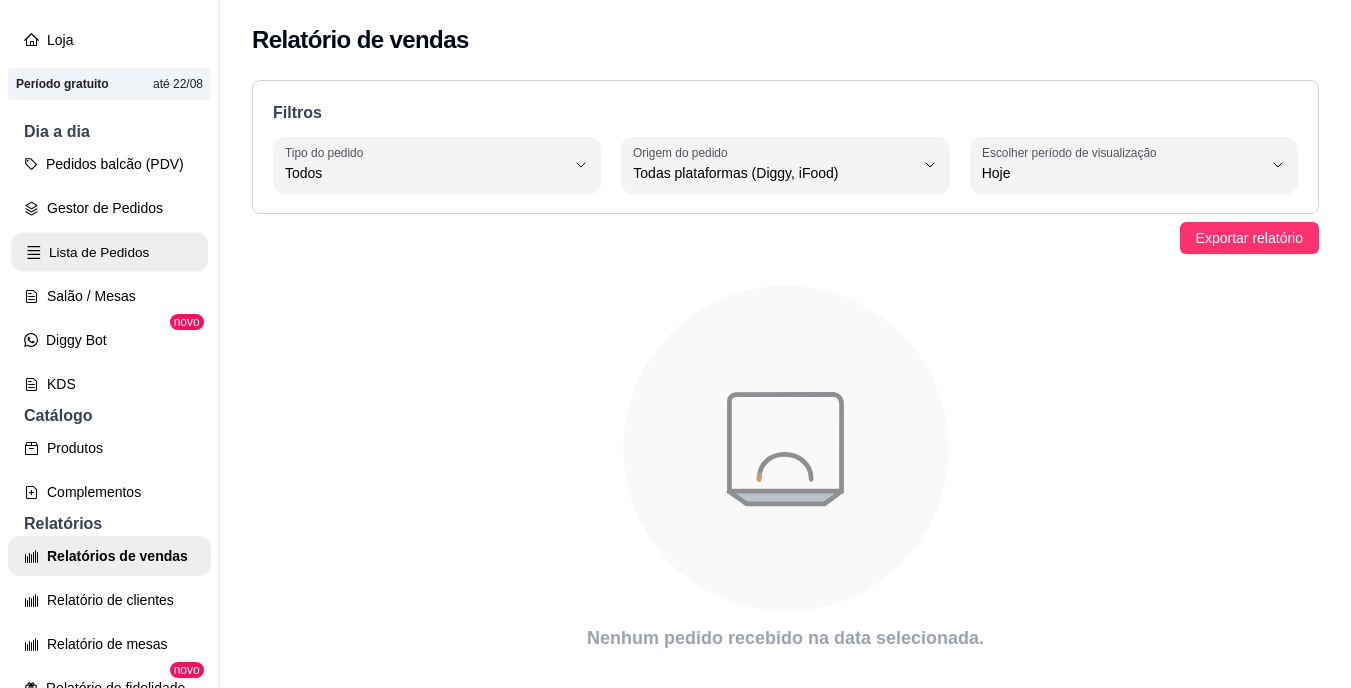 click on "Lista de Pedidos" at bounding box center [109, 252] 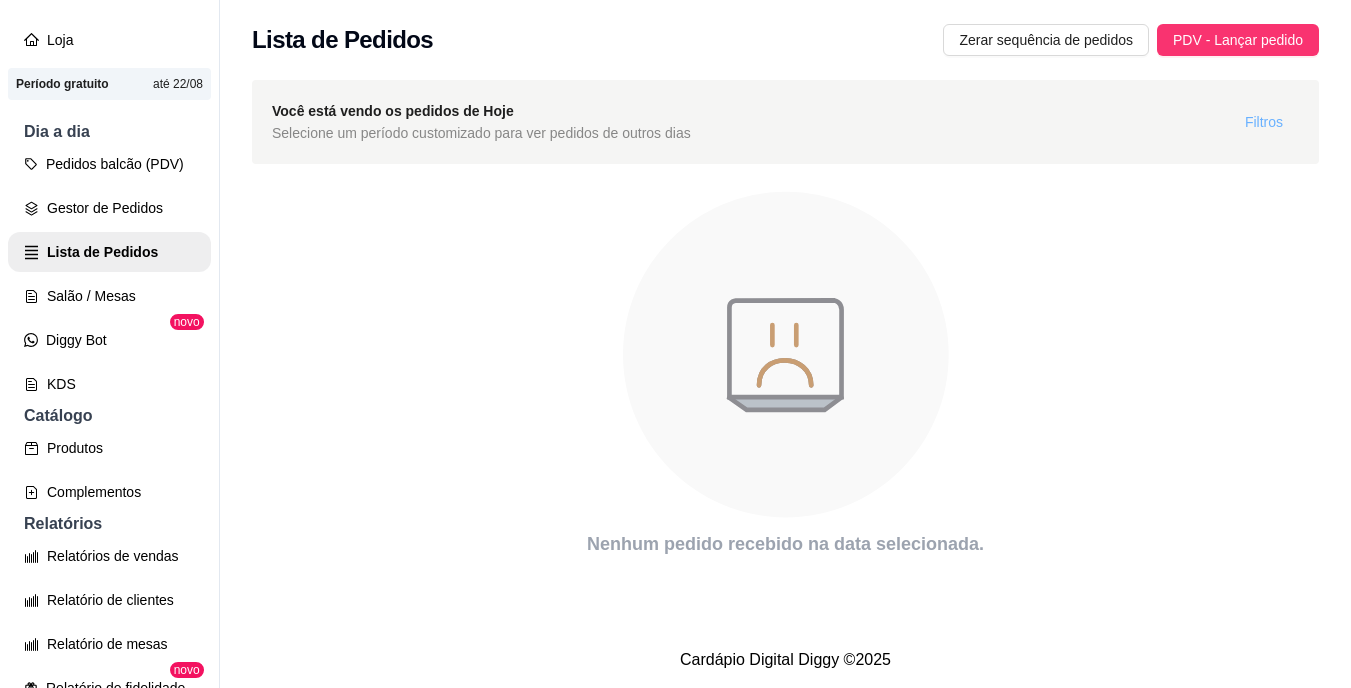click on "Filtros" at bounding box center [1264, 122] 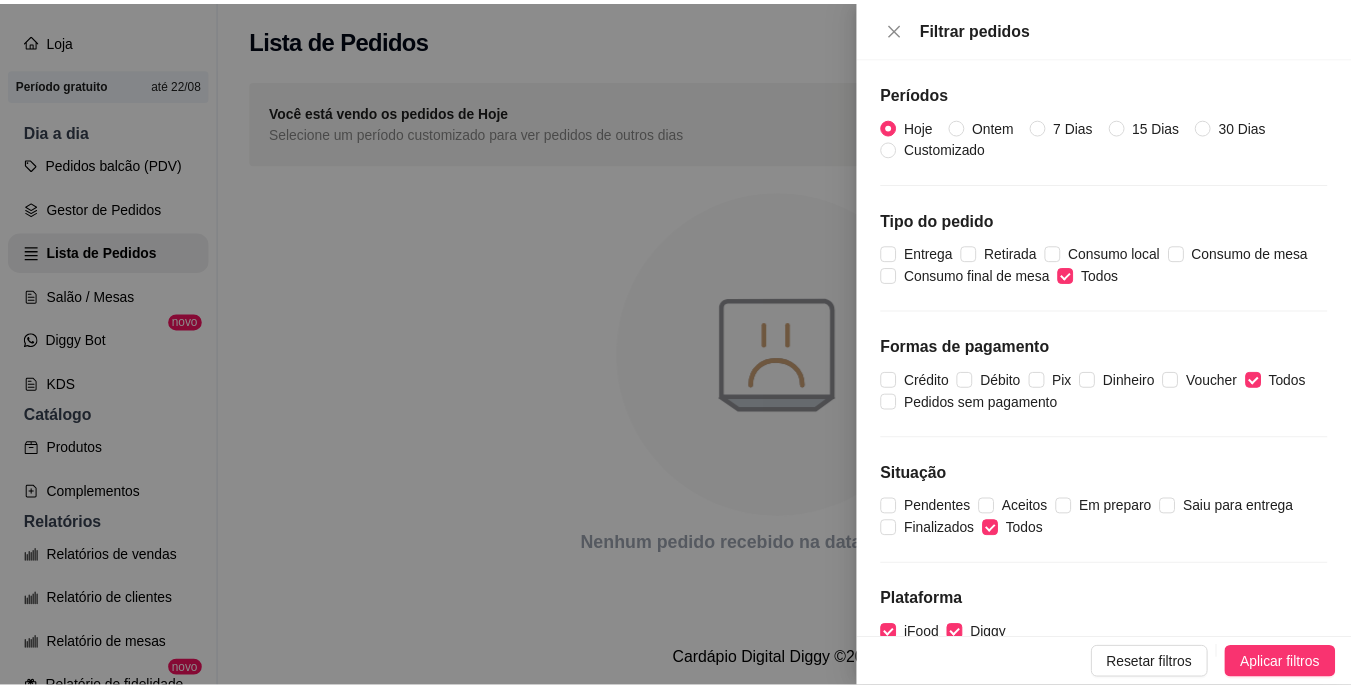 scroll, scrollTop: 0, scrollLeft: 0, axis: both 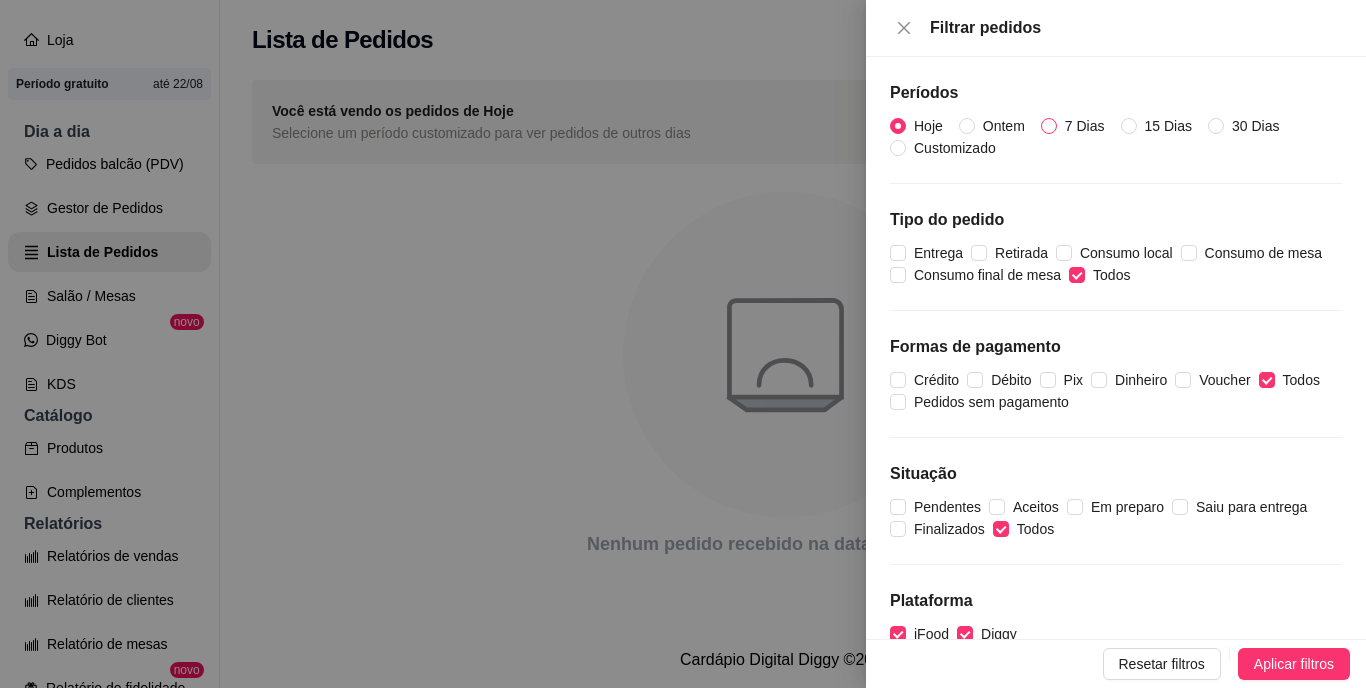 click on "7 Dias" at bounding box center (1049, 126) 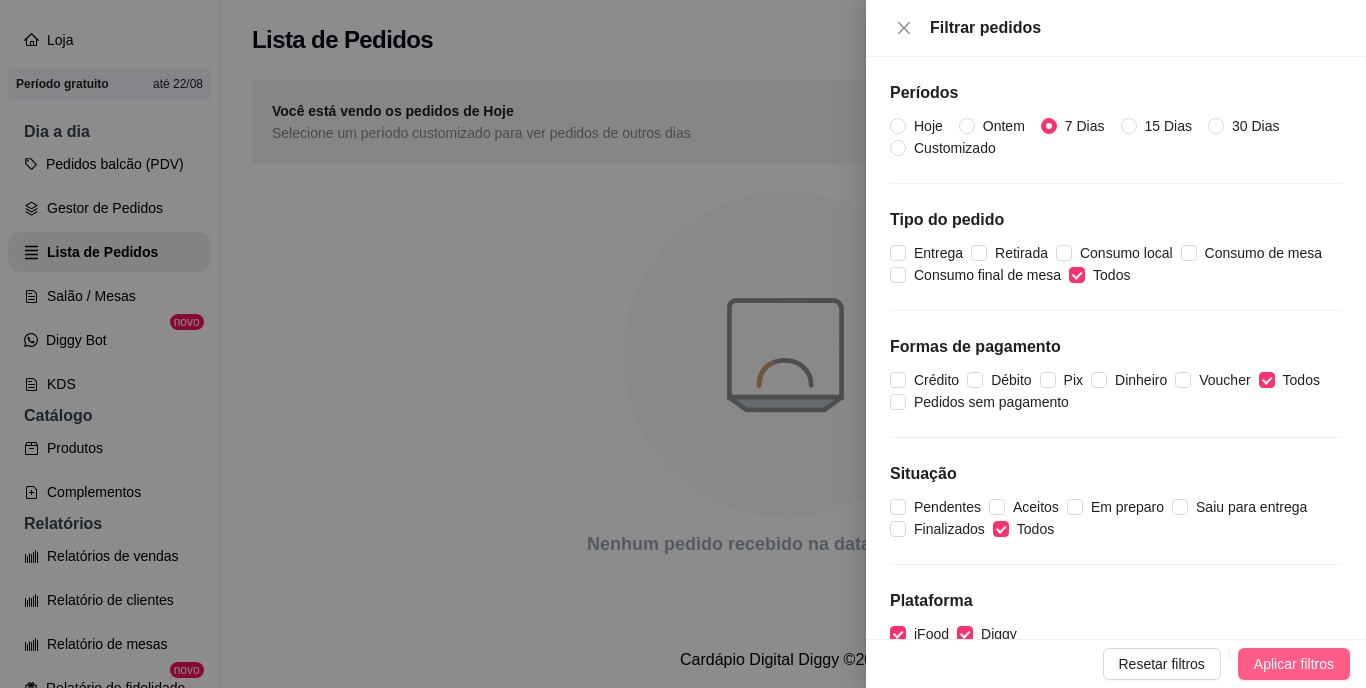 click on "Aplicar filtros" at bounding box center (1294, 664) 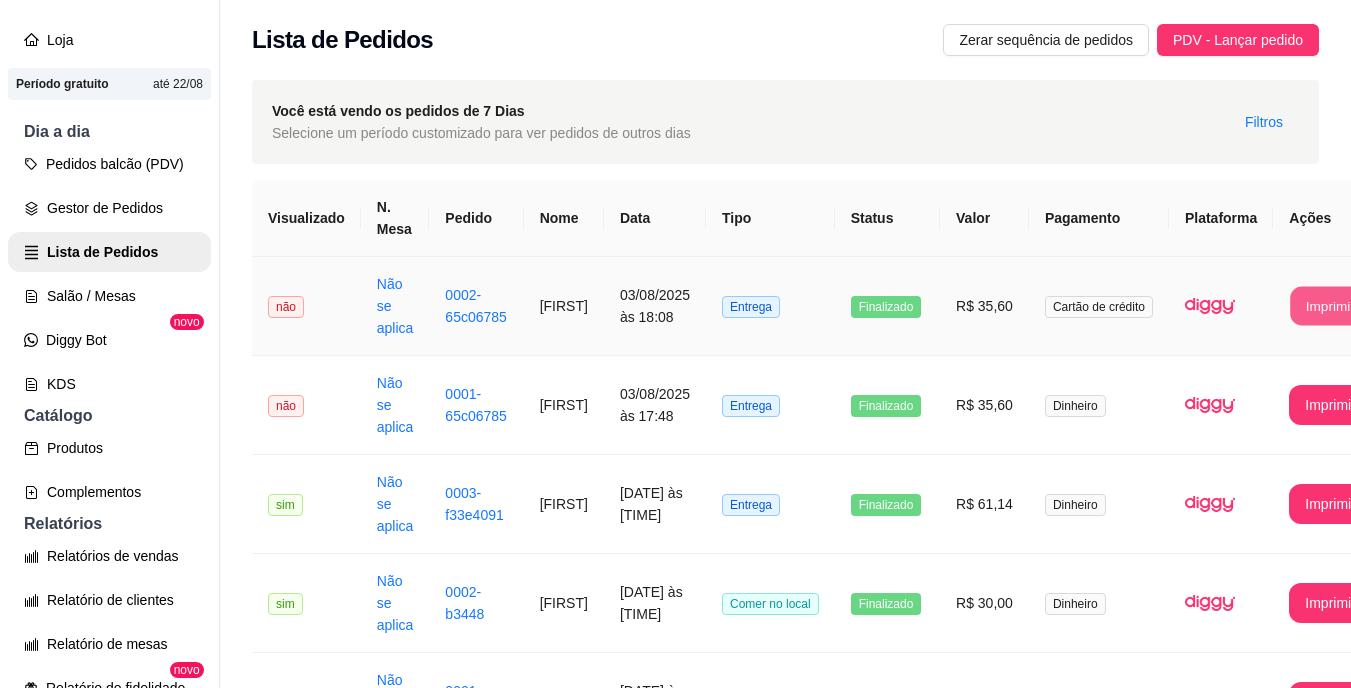 click on "Imprimir" at bounding box center [1331, 306] 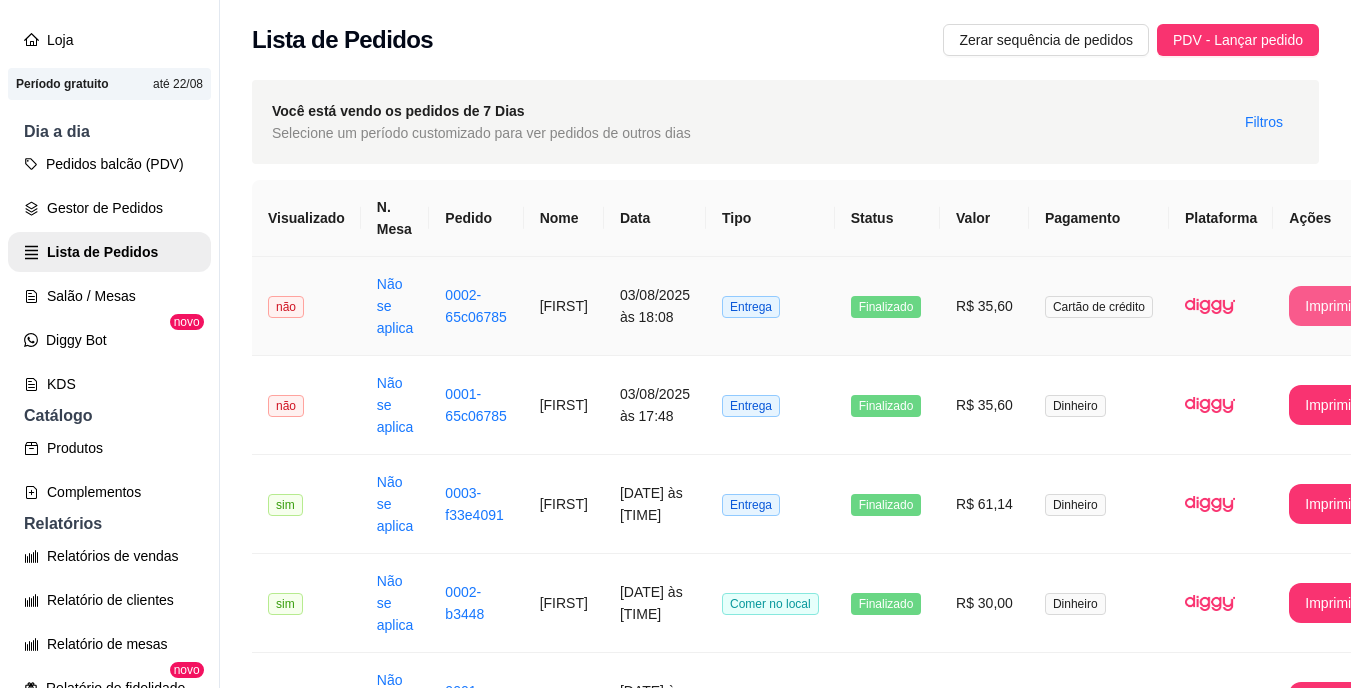 scroll, scrollTop: 0, scrollLeft: 0, axis: both 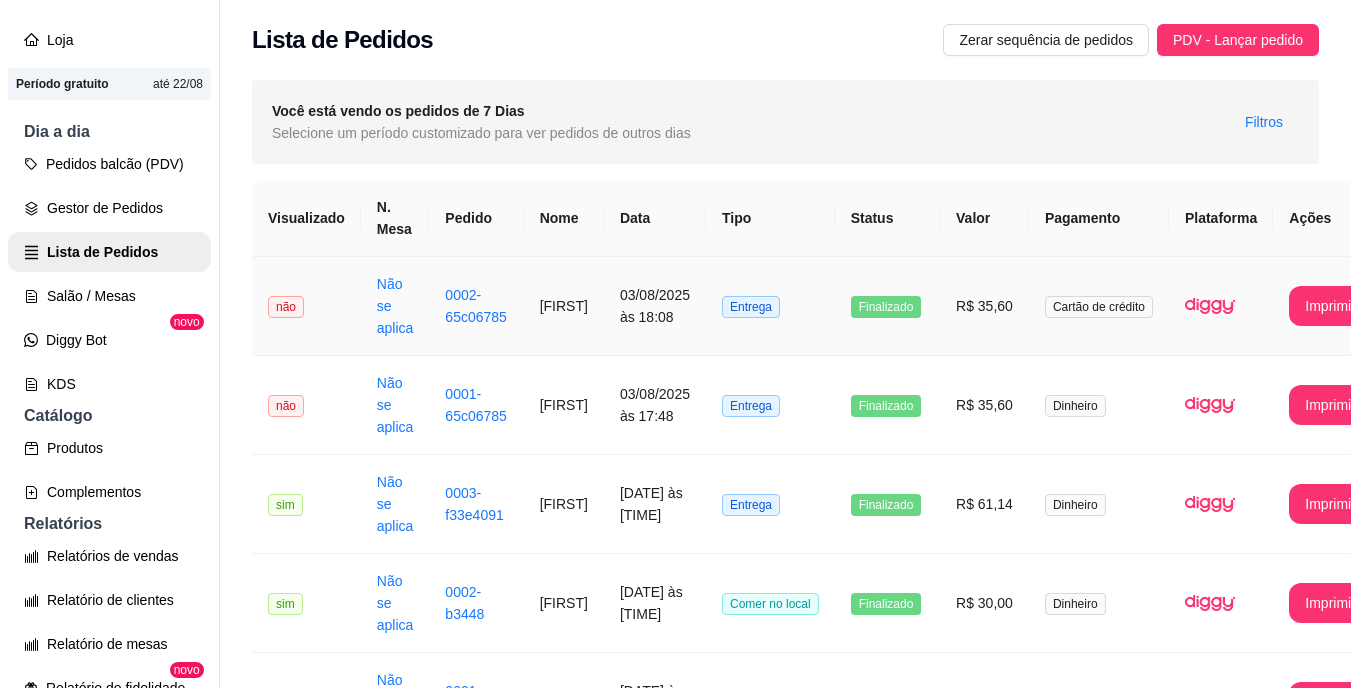 click on "R$ 35,60" at bounding box center [984, 306] 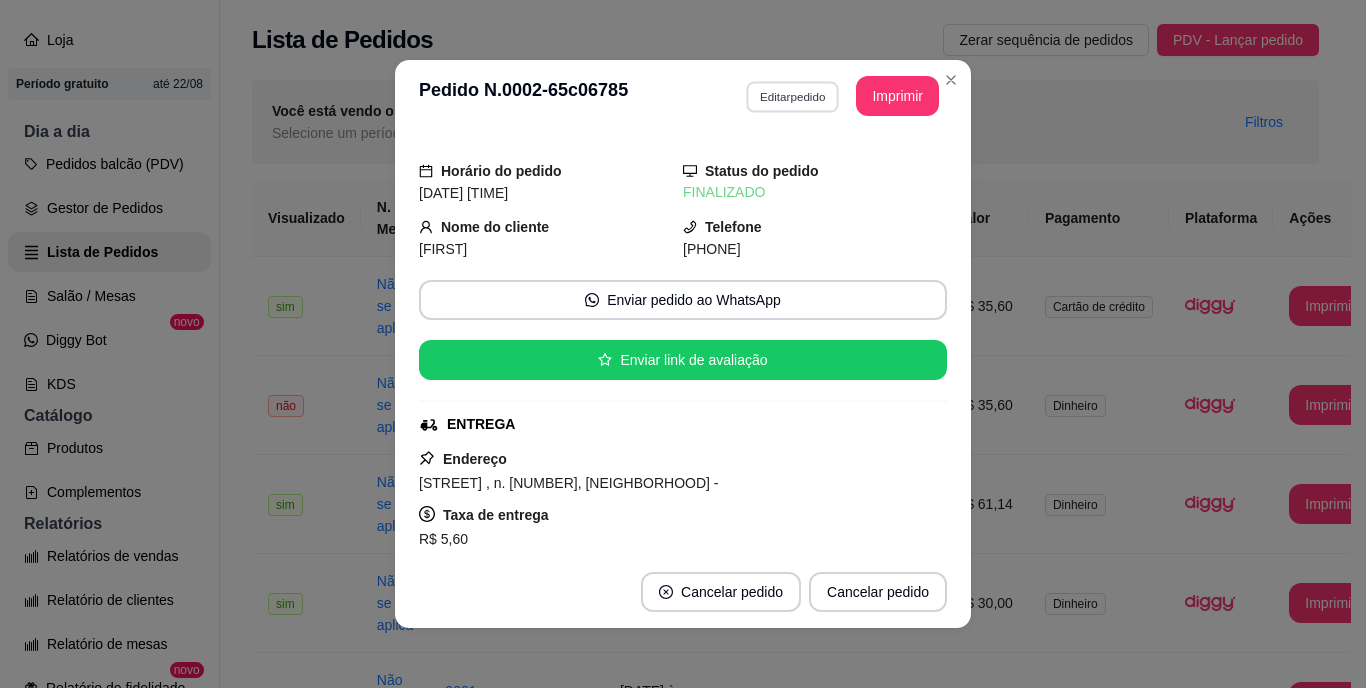 click on "Editar  pedido" at bounding box center (792, 96) 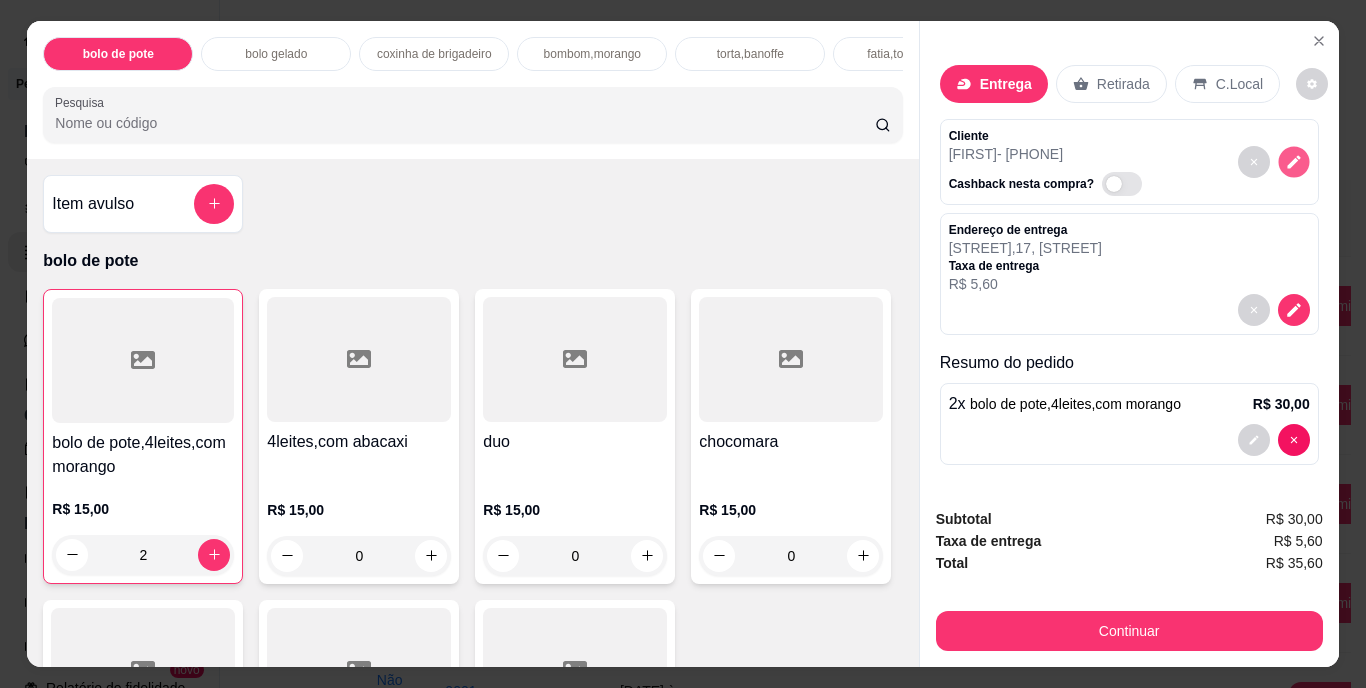click 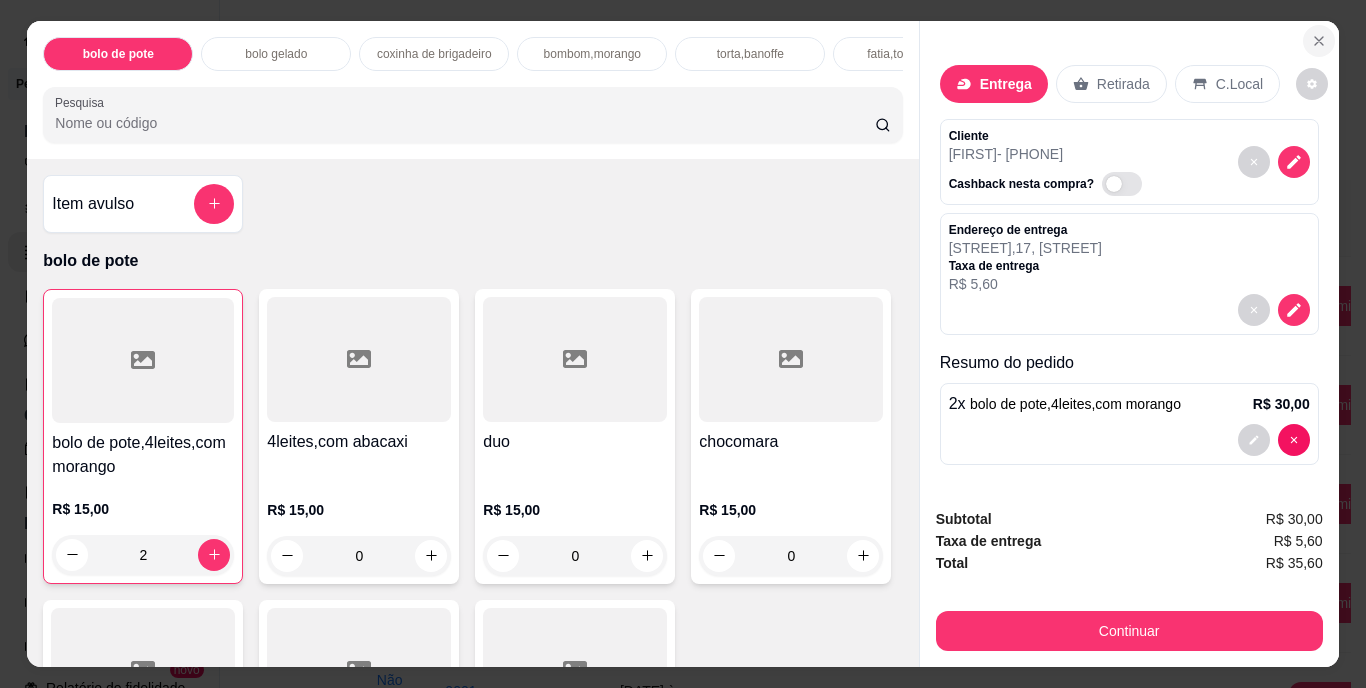 click 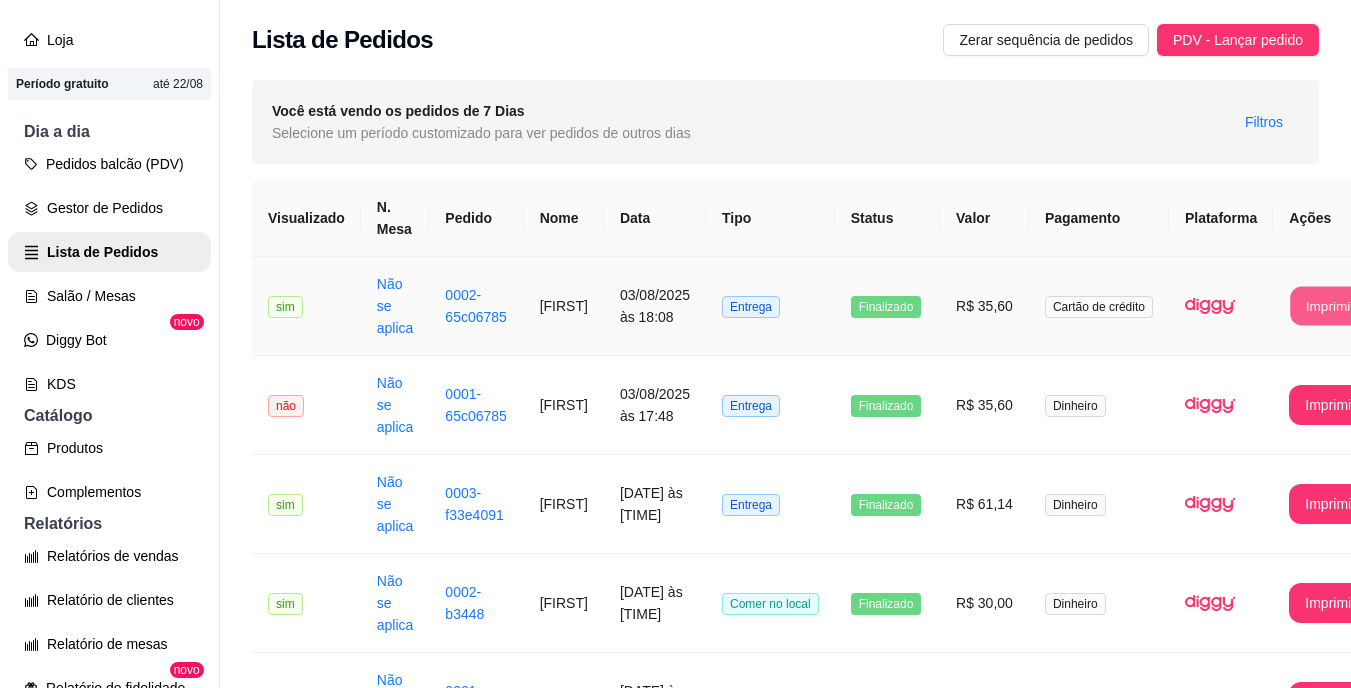 click on "Imprimir" at bounding box center (1331, 306) 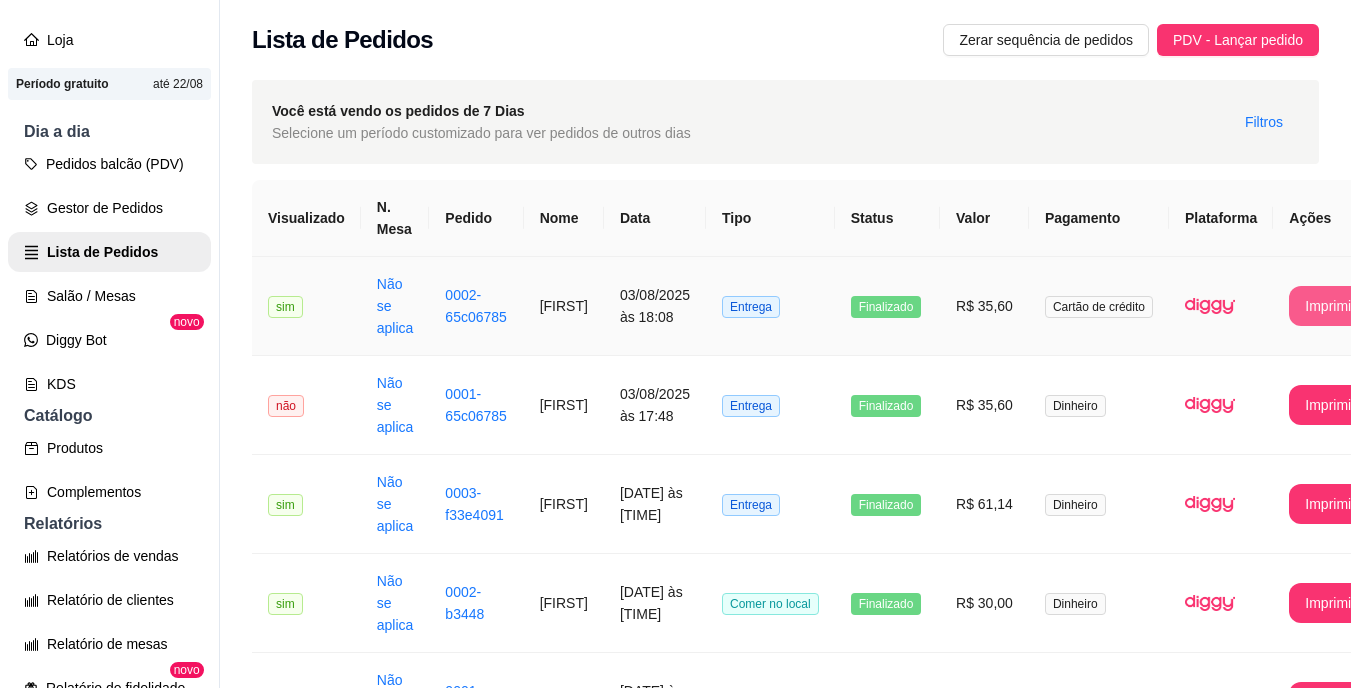 scroll, scrollTop: 0, scrollLeft: 0, axis: both 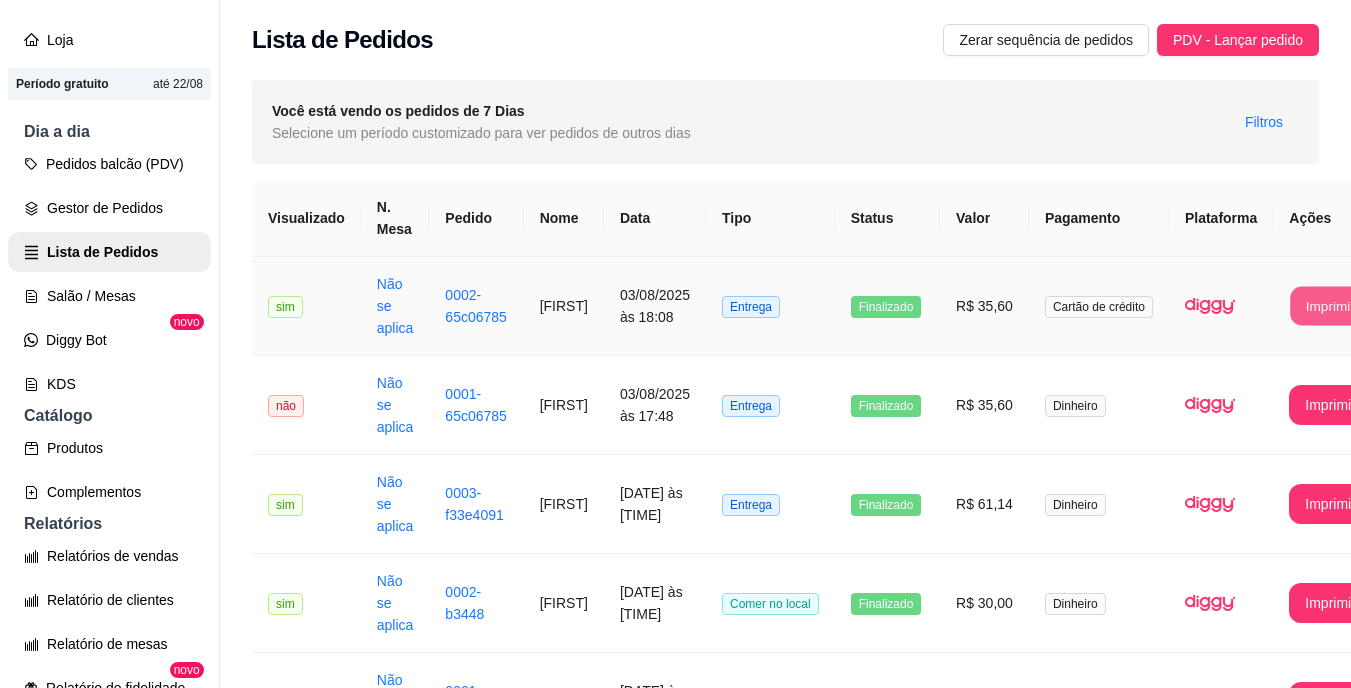 click on "Imprimir" at bounding box center (1331, 306) 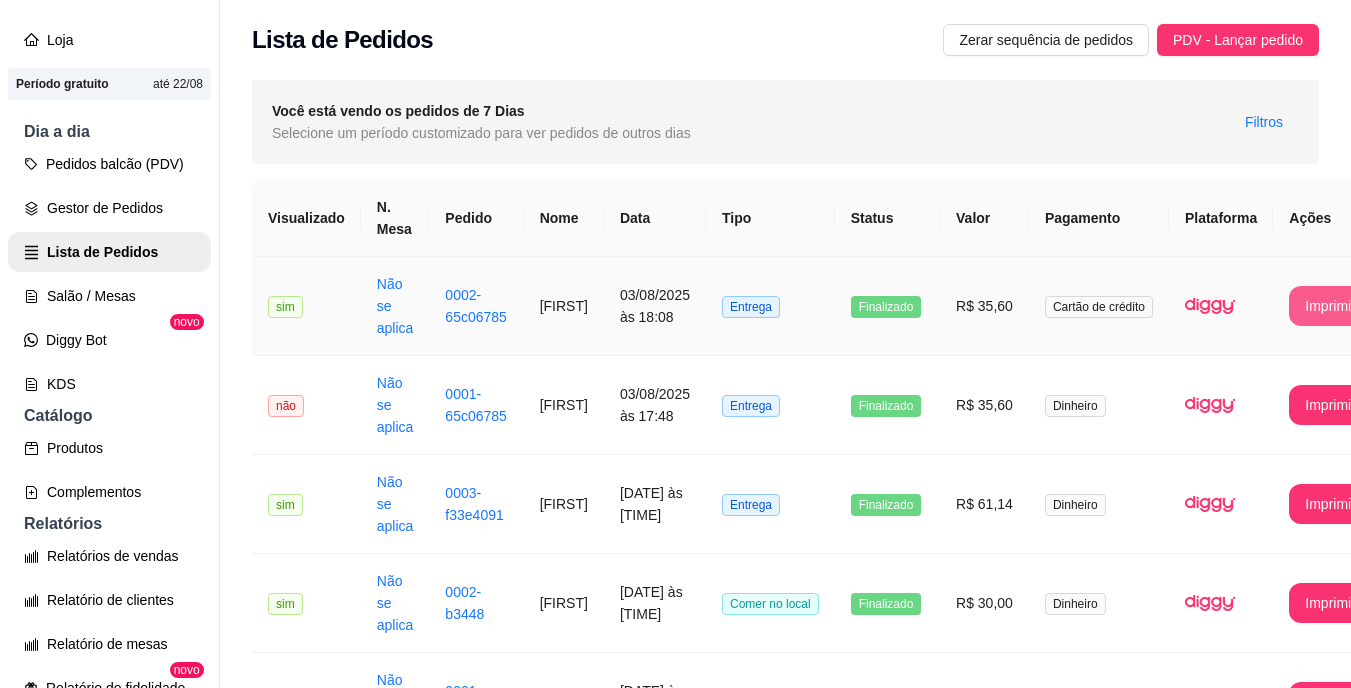 scroll, scrollTop: 0, scrollLeft: 0, axis: both 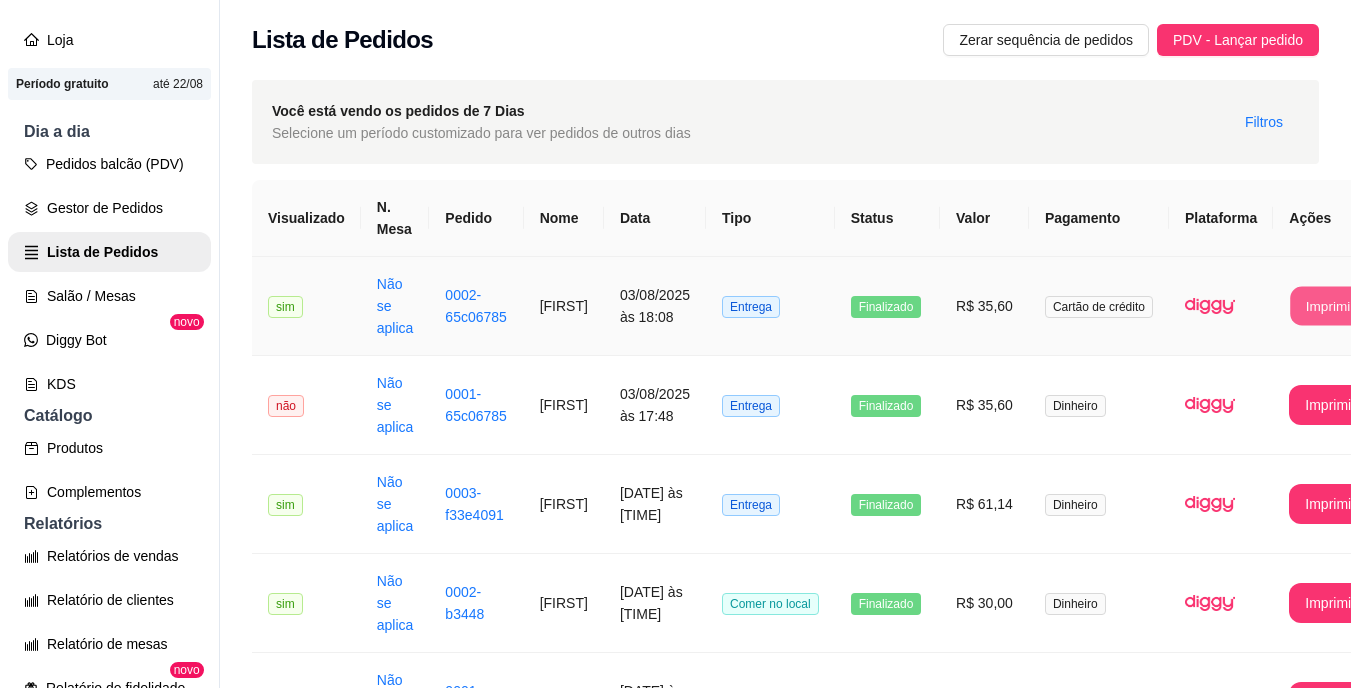 click on "Imprimir" at bounding box center [1331, 306] 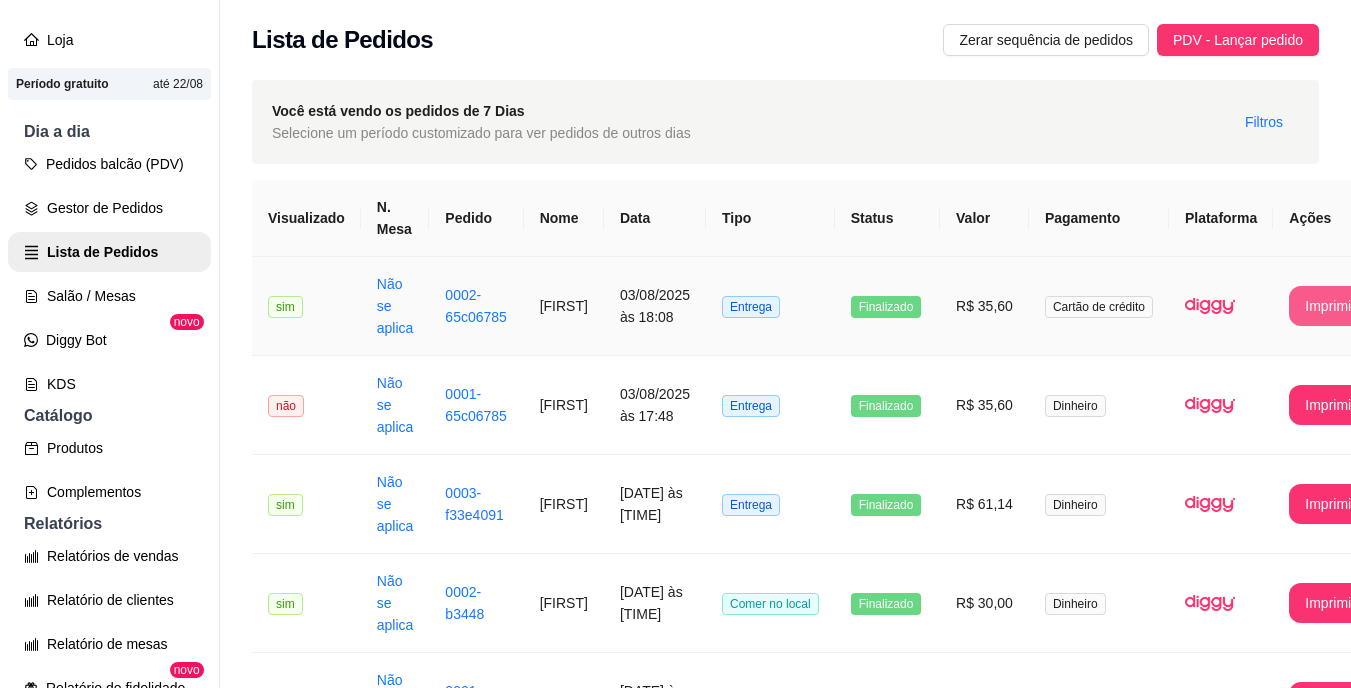scroll, scrollTop: 0, scrollLeft: 0, axis: both 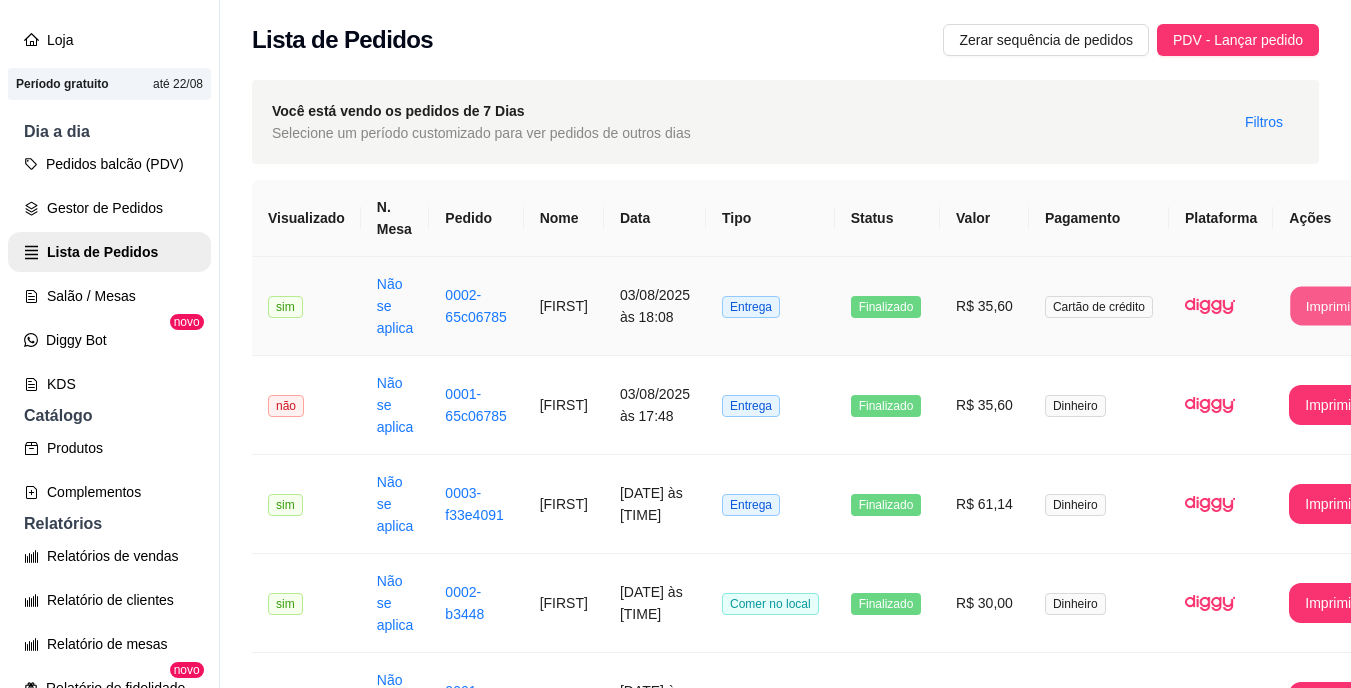 click on "Imprimir" at bounding box center [1331, 306] 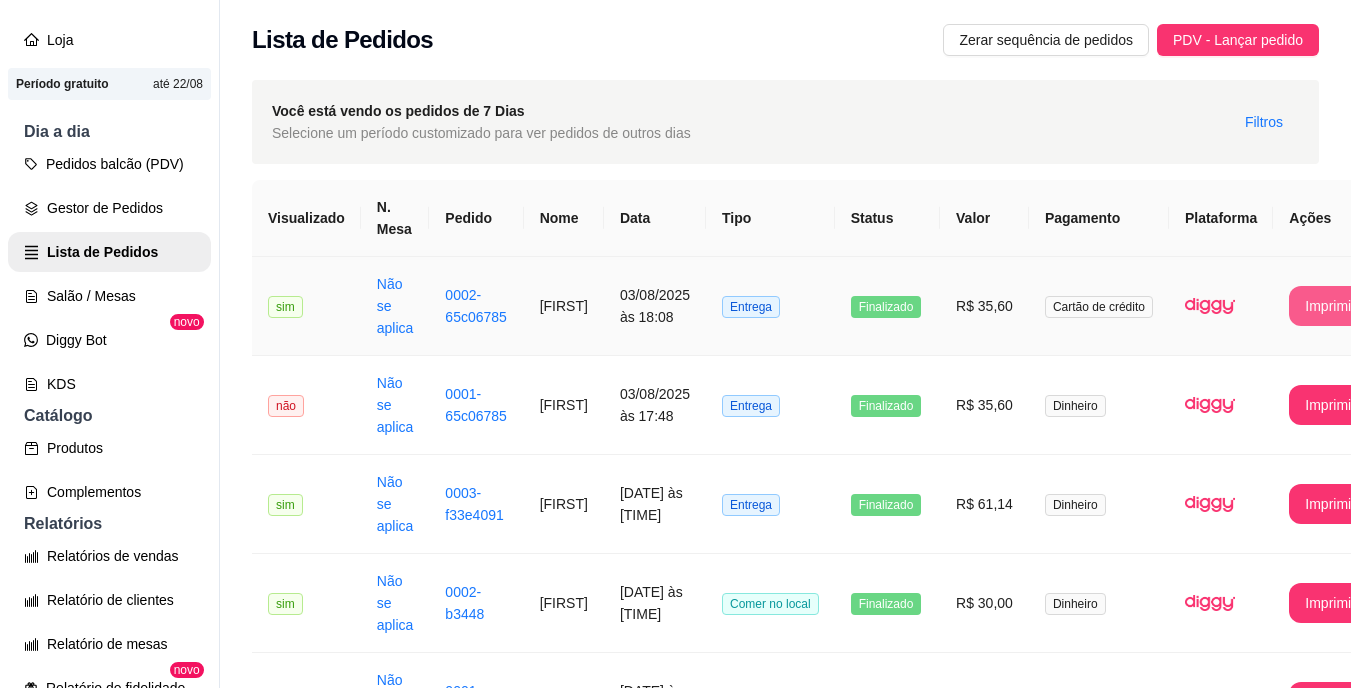 scroll, scrollTop: 0, scrollLeft: 0, axis: both 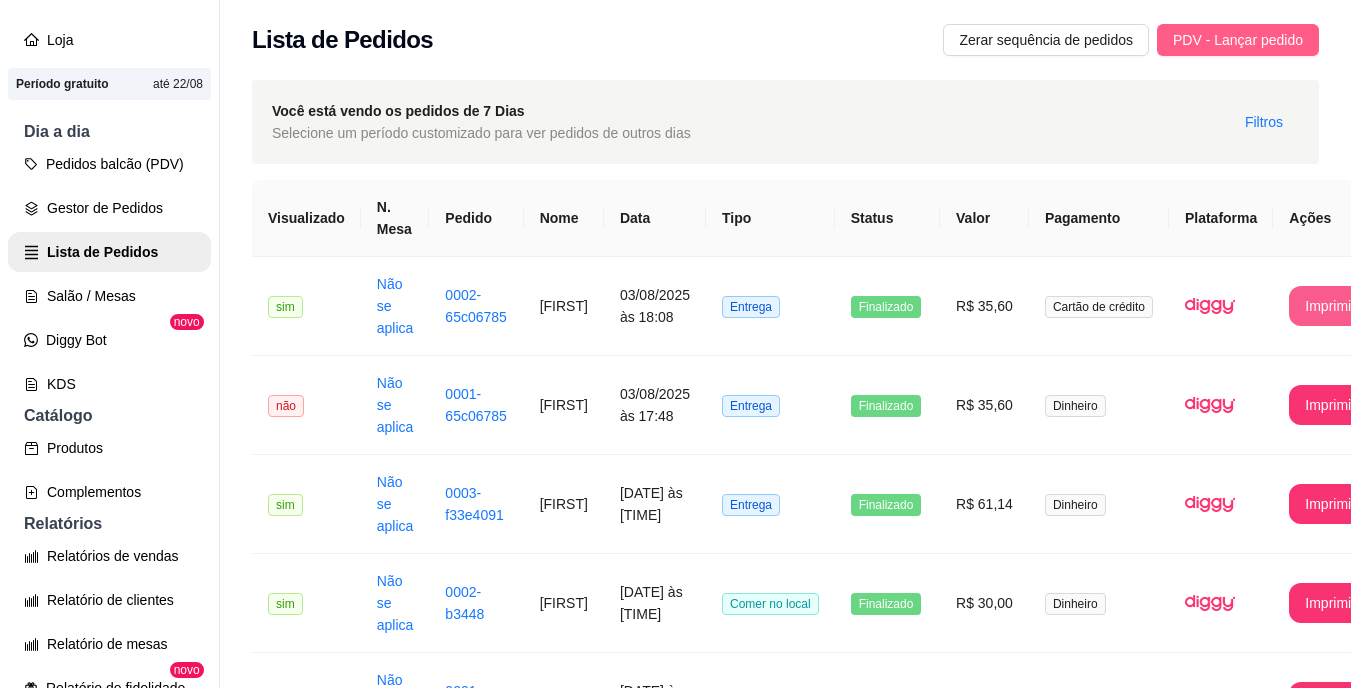 click on "PDV - Lançar pedido" at bounding box center [1238, 40] 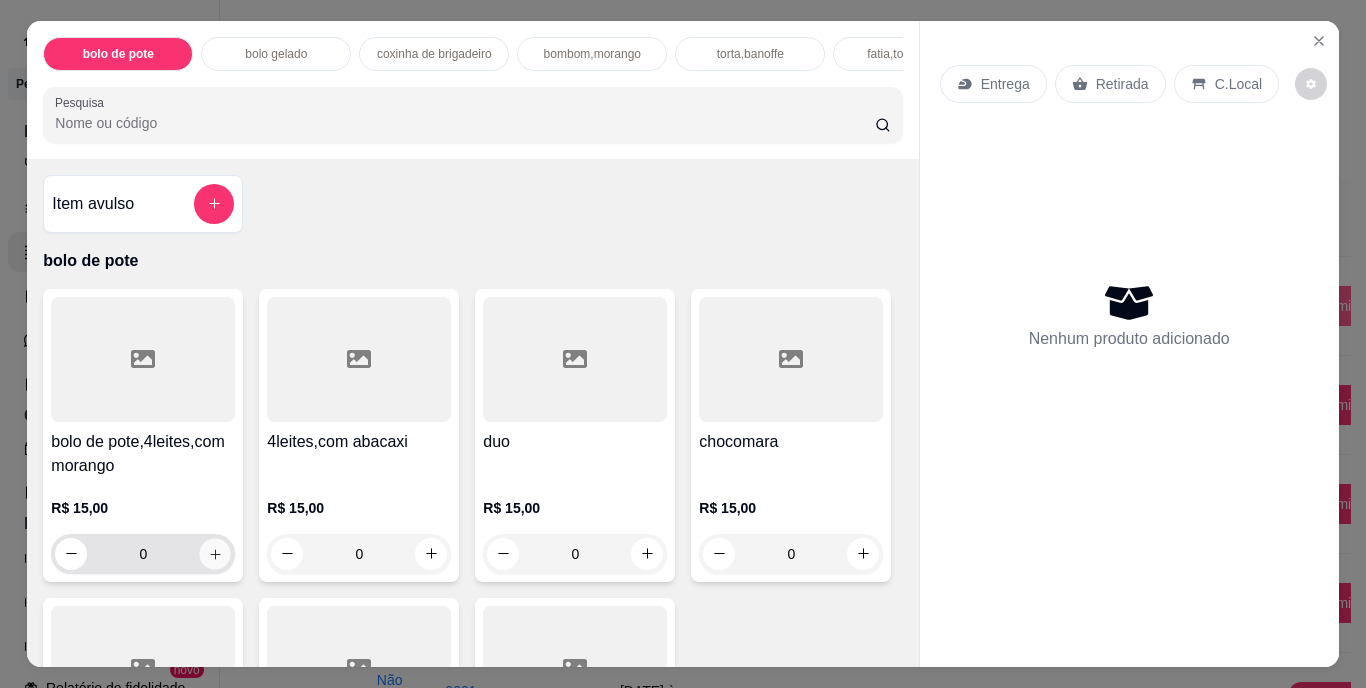 click 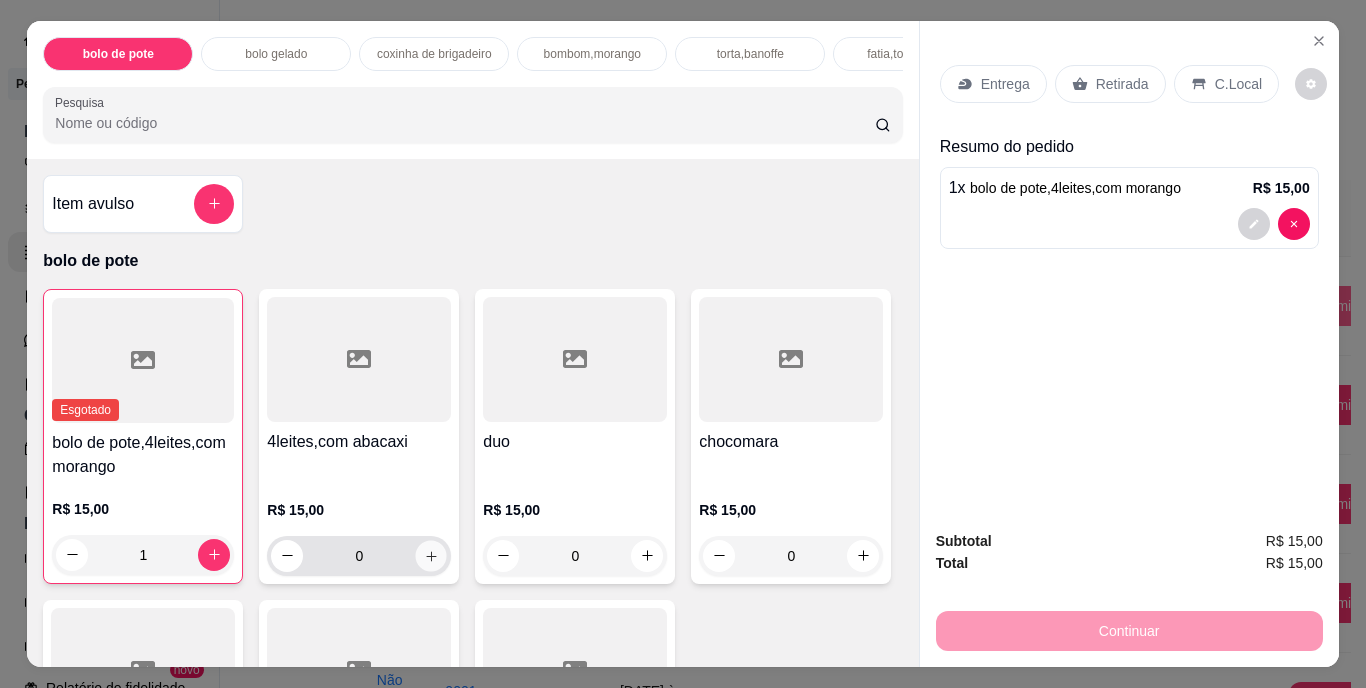 click at bounding box center (431, 555) 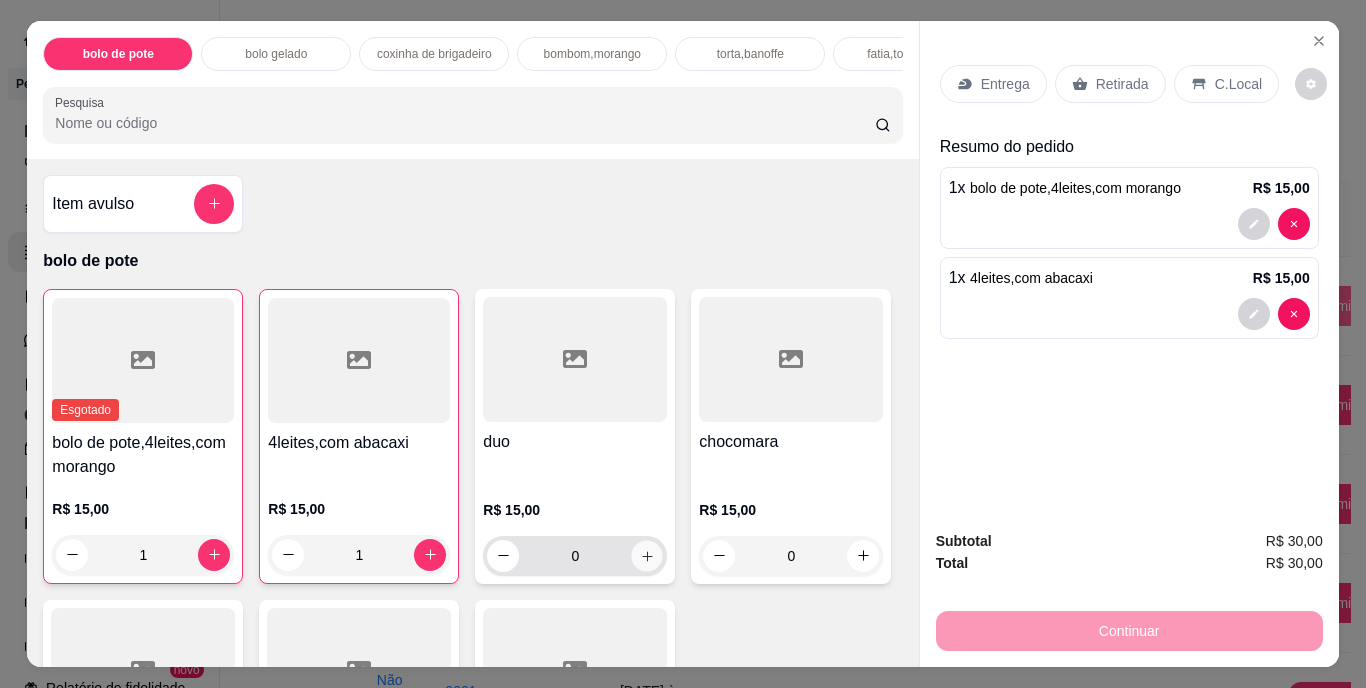 click at bounding box center (647, 555) 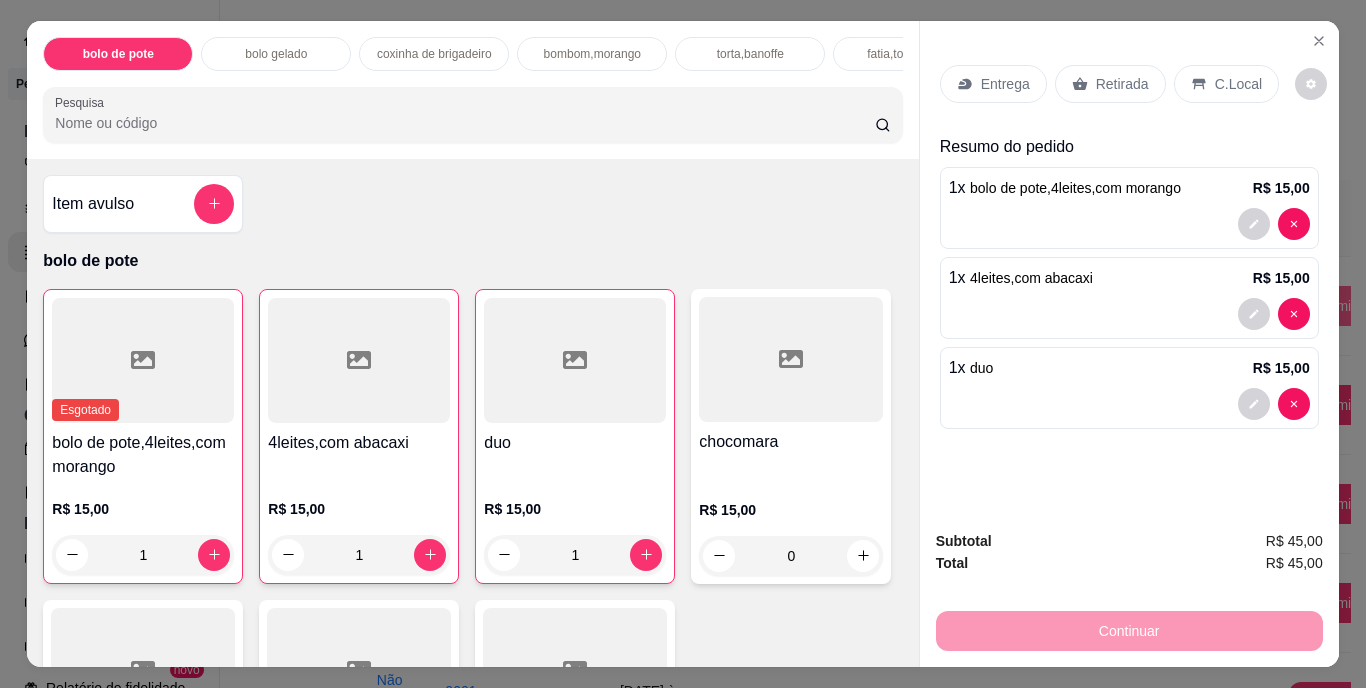click on "Resumo do pedido" at bounding box center [1129, 147] 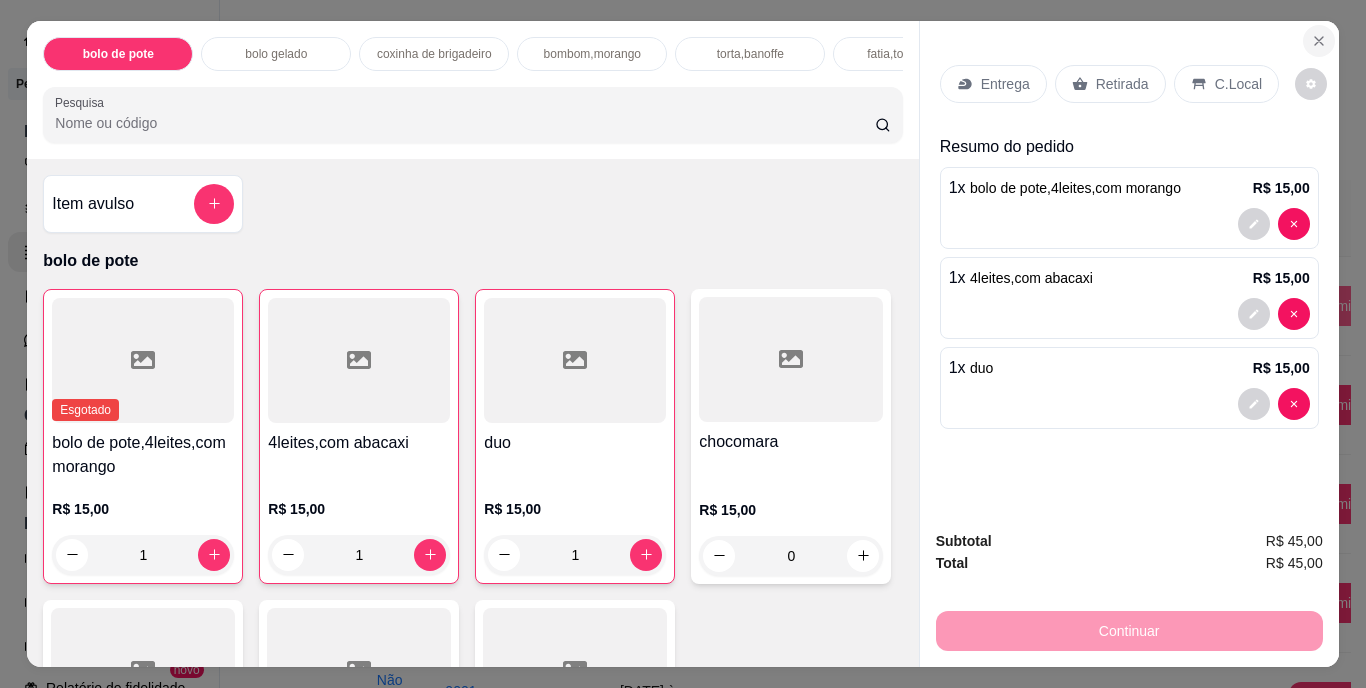 click 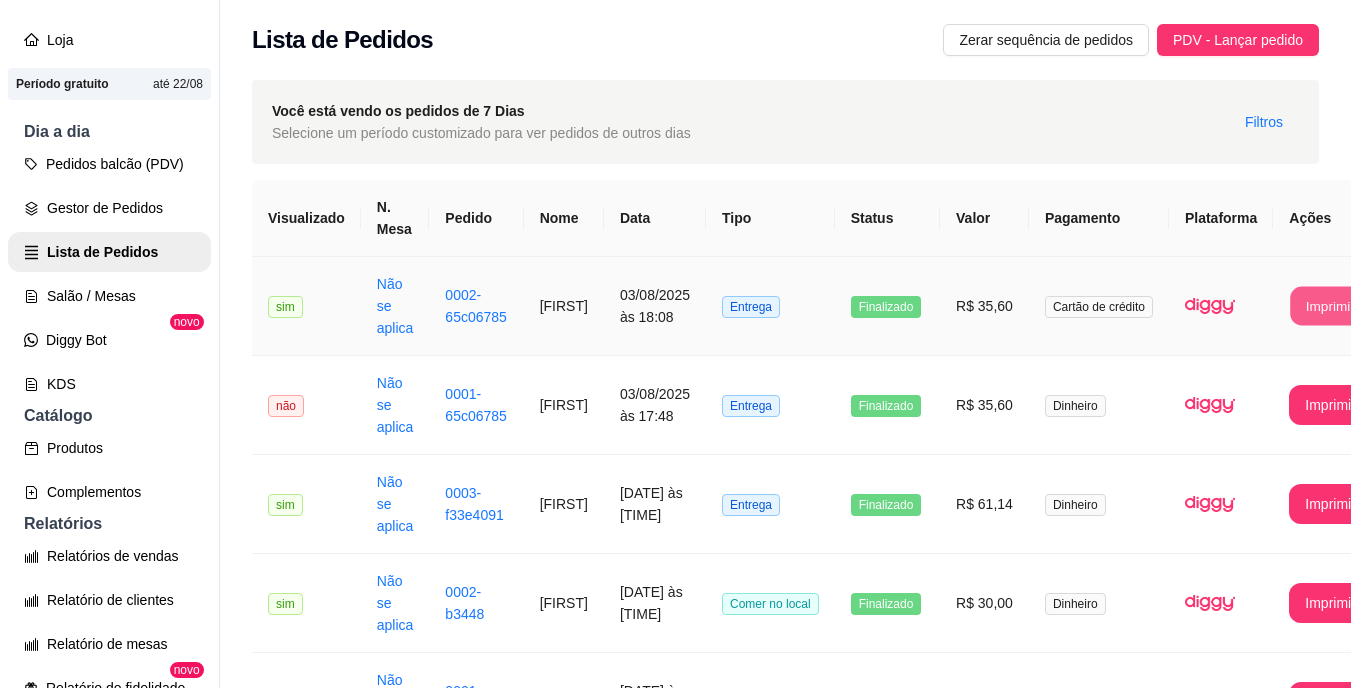 click on "Imprimir" at bounding box center (1331, 306) 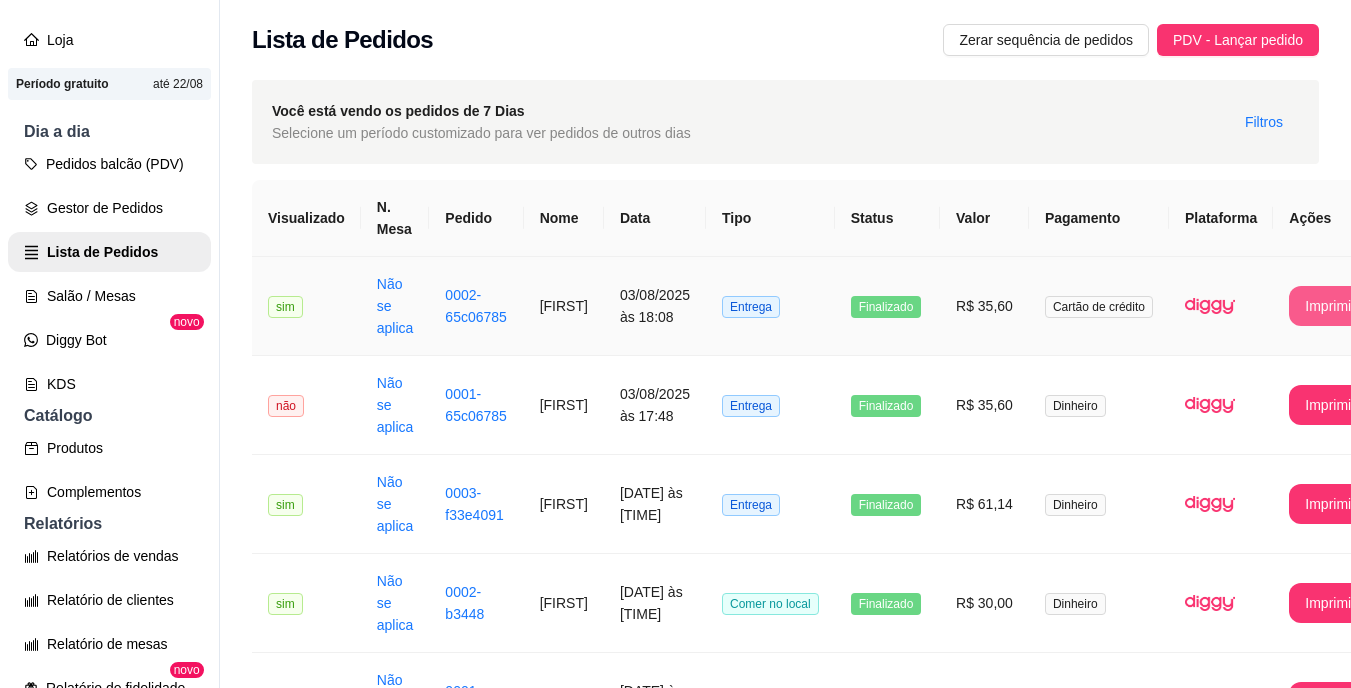 scroll, scrollTop: 0, scrollLeft: 0, axis: both 